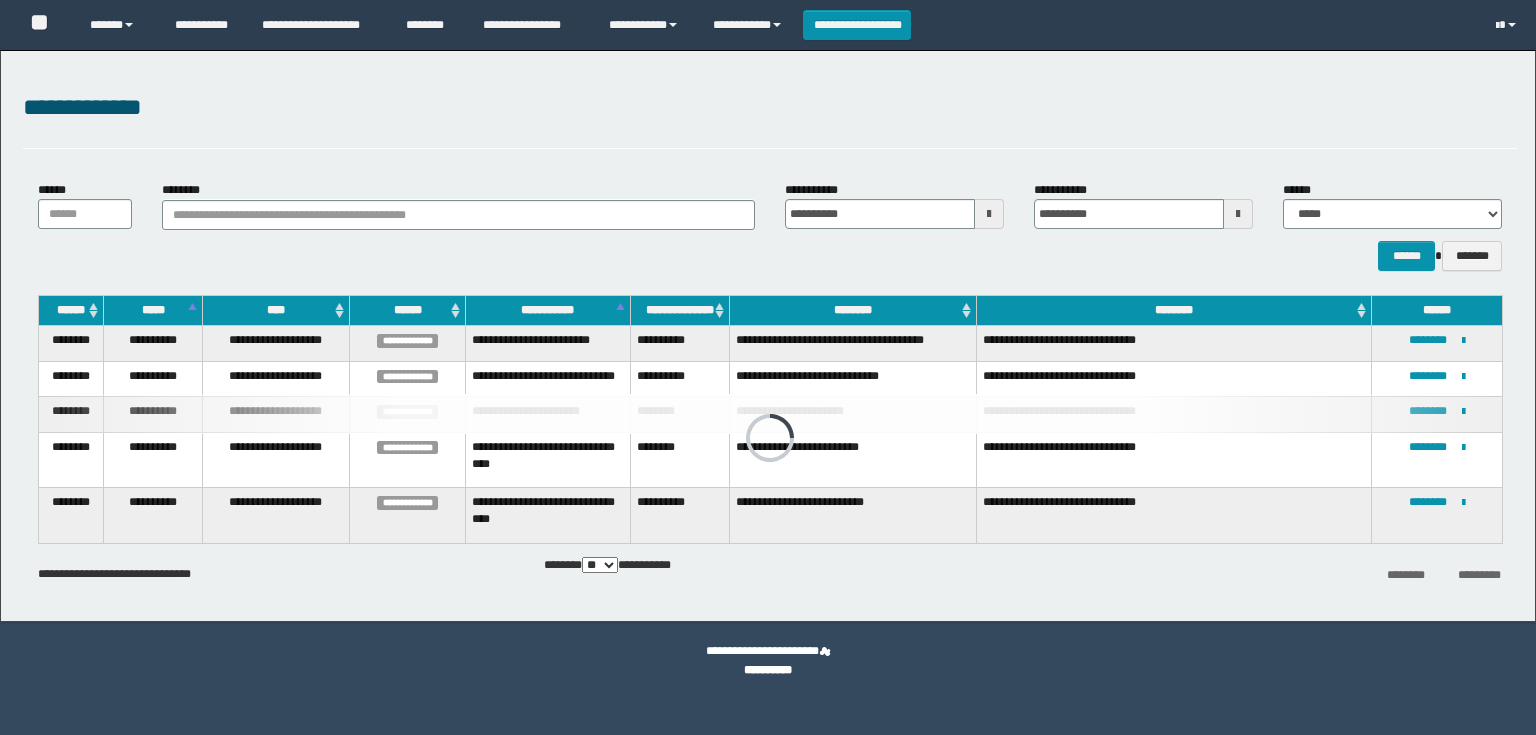 scroll, scrollTop: 0, scrollLeft: 0, axis: both 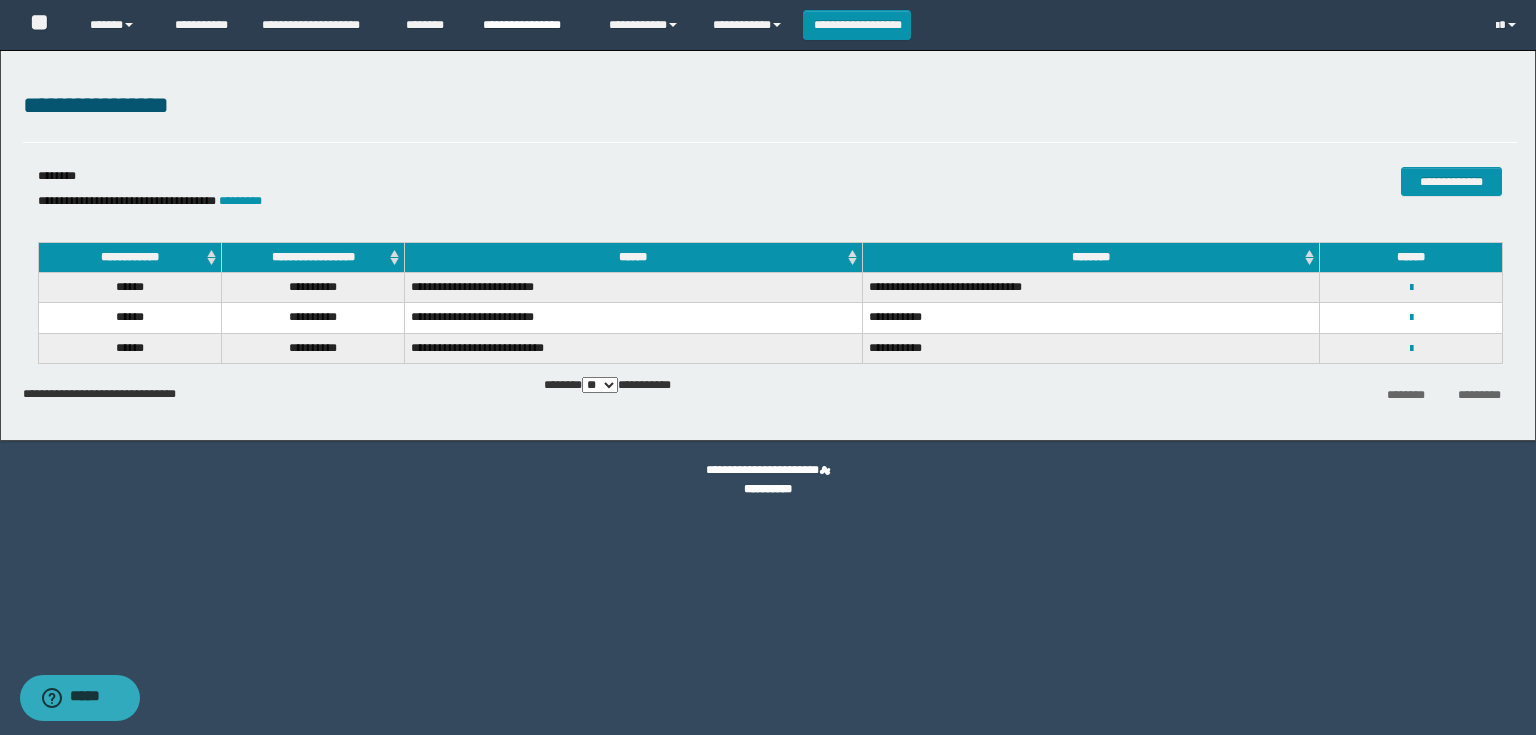 click on "**********" at bounding box center [531, 25] 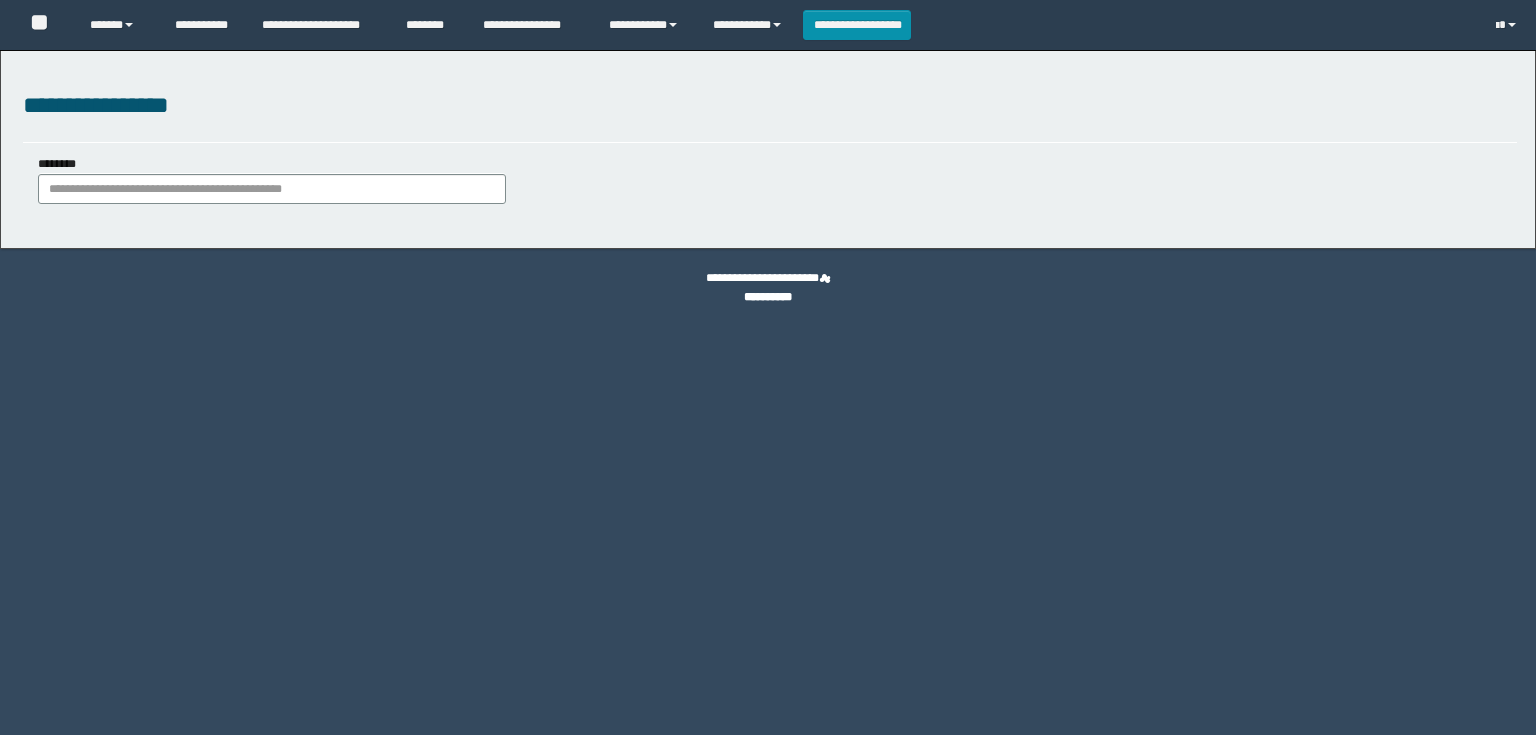 scroll, scrollTop: 0, scrollLeft: 0, axis: both 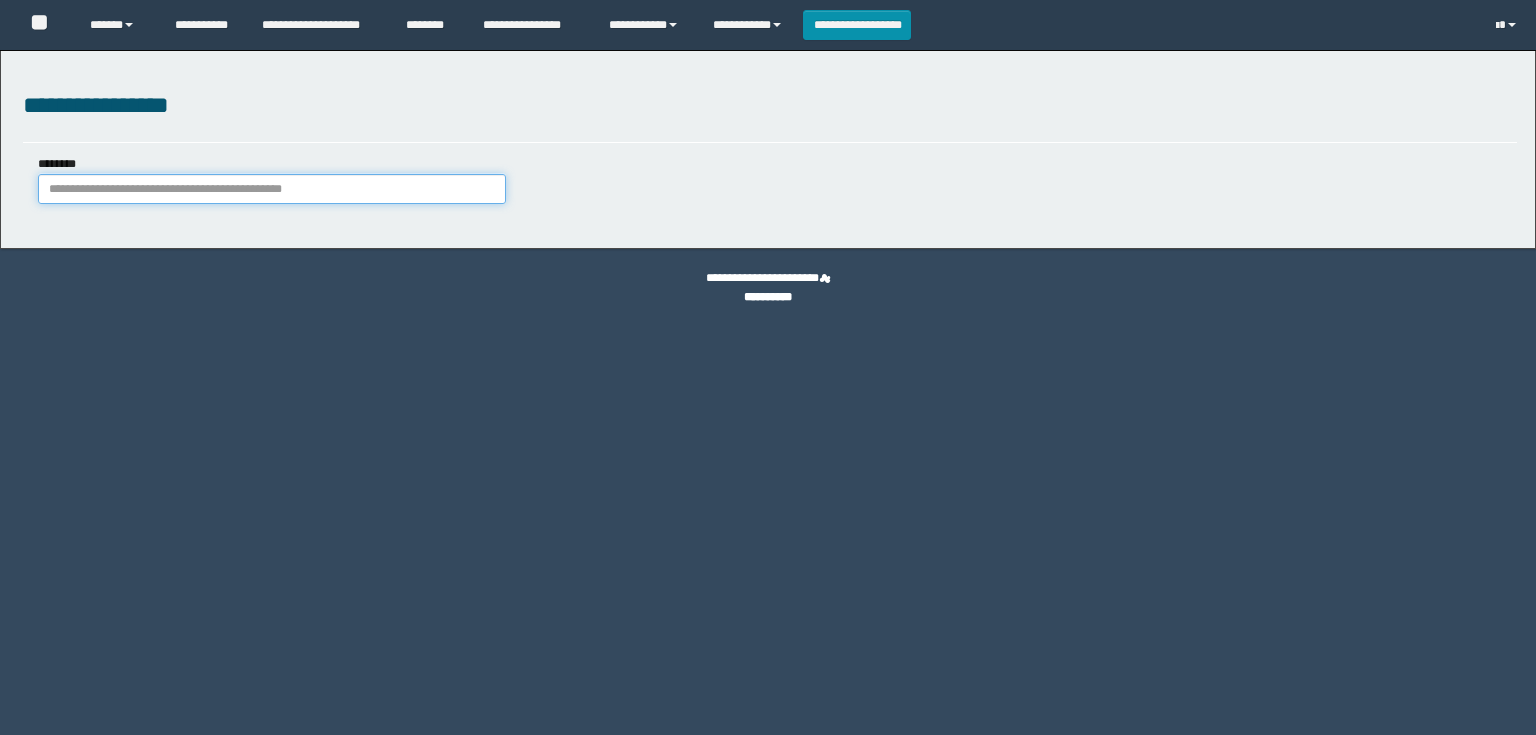 click on "********" at bounding box center (272, 189) 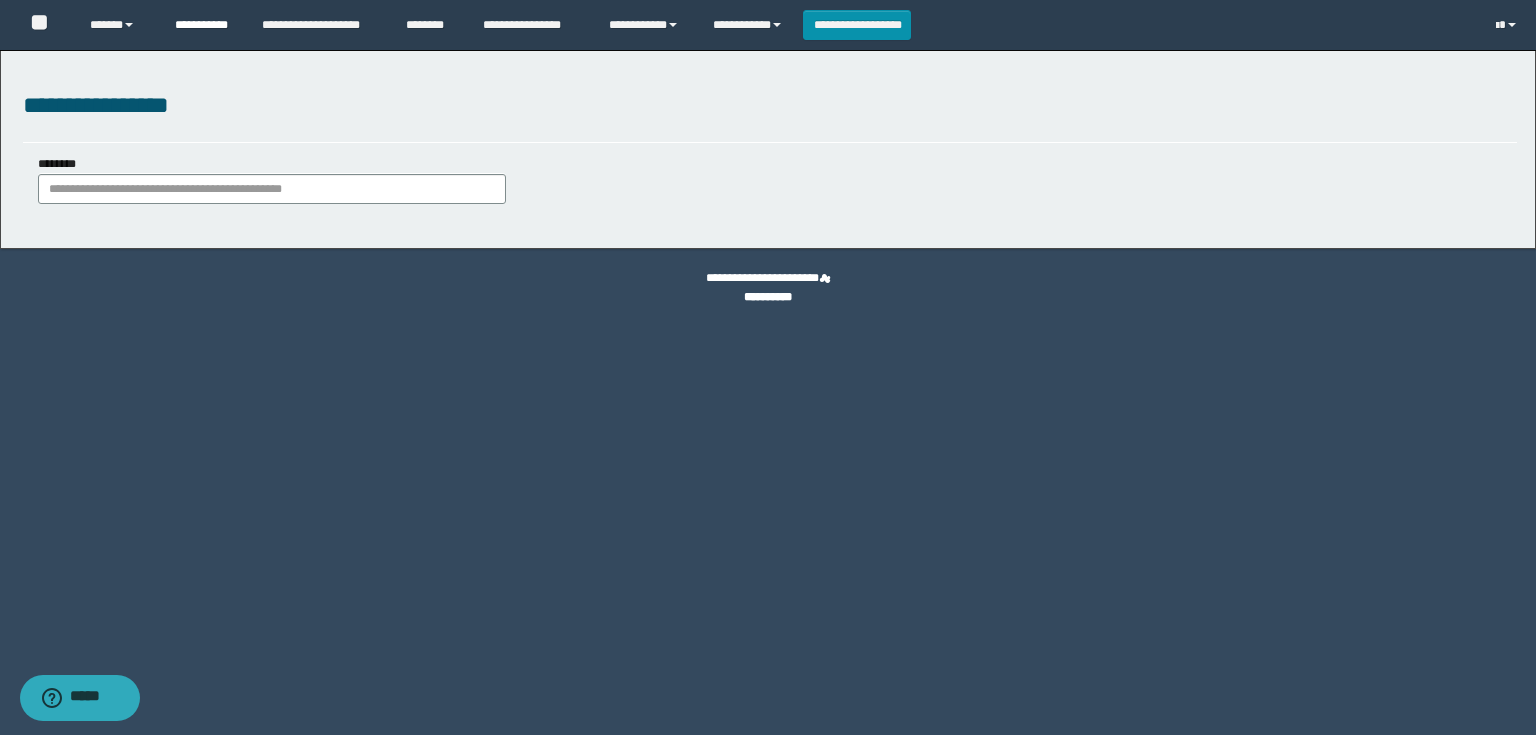 click on "**********" at bounding box center [203, 25] 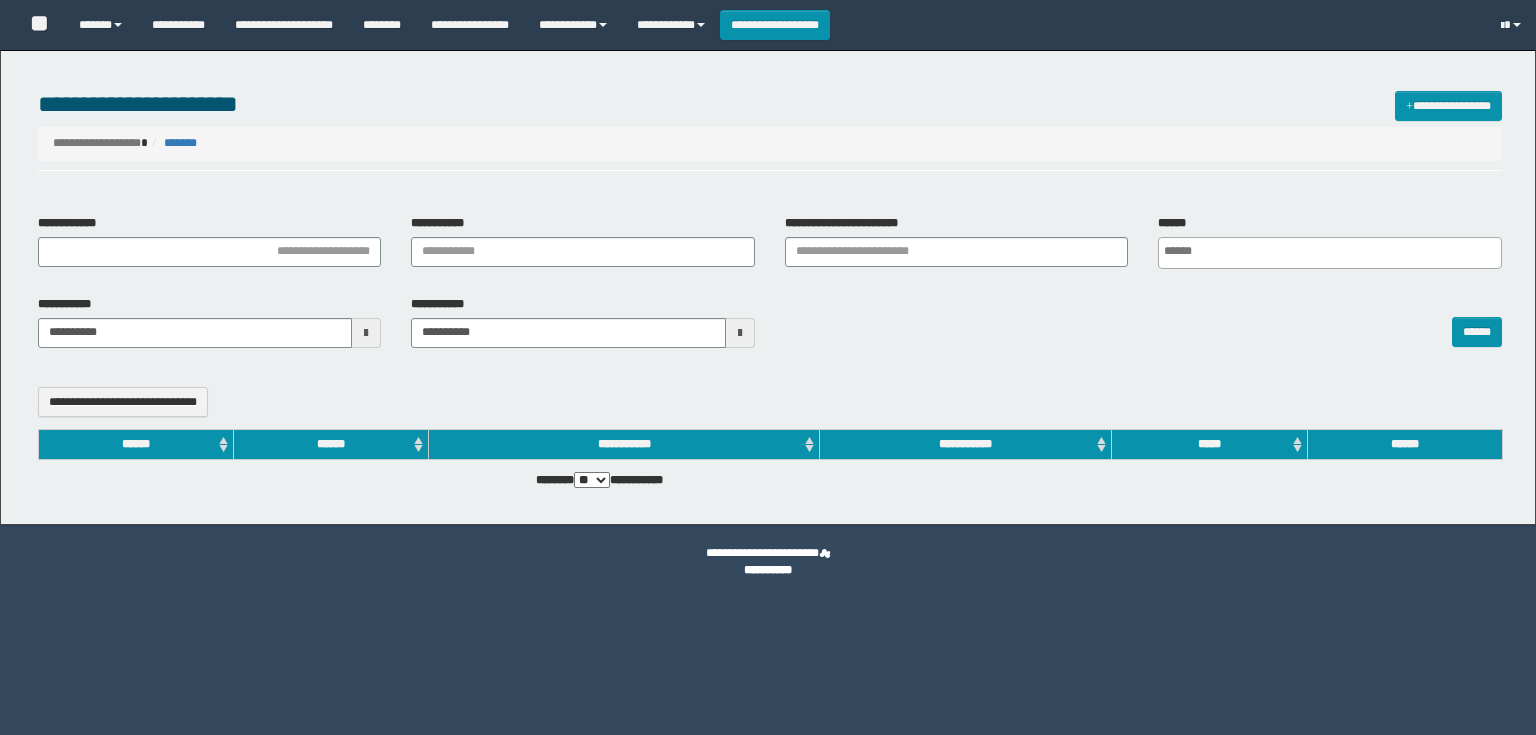 select 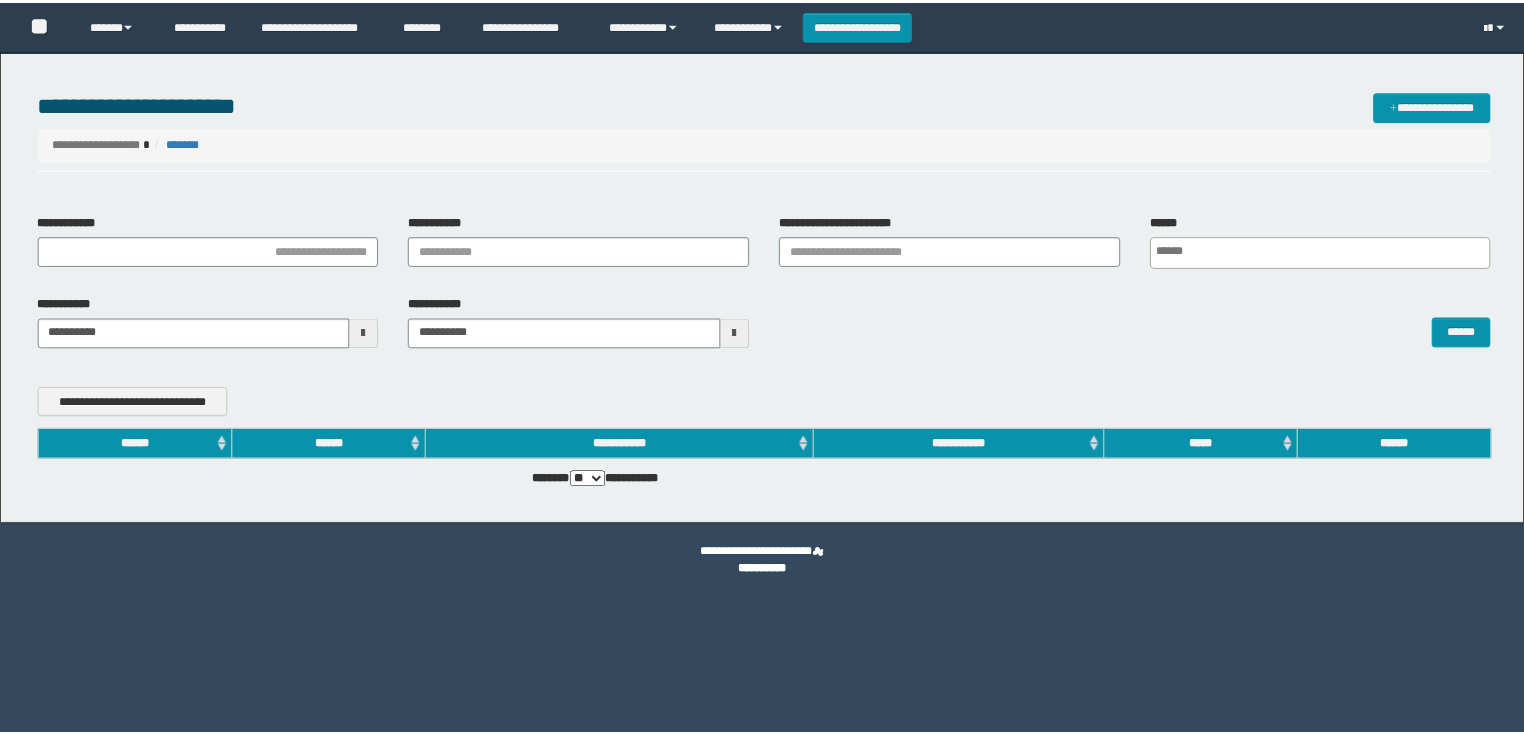 scroll, scrollTop: 0, scrollLeft: 0, axis: both 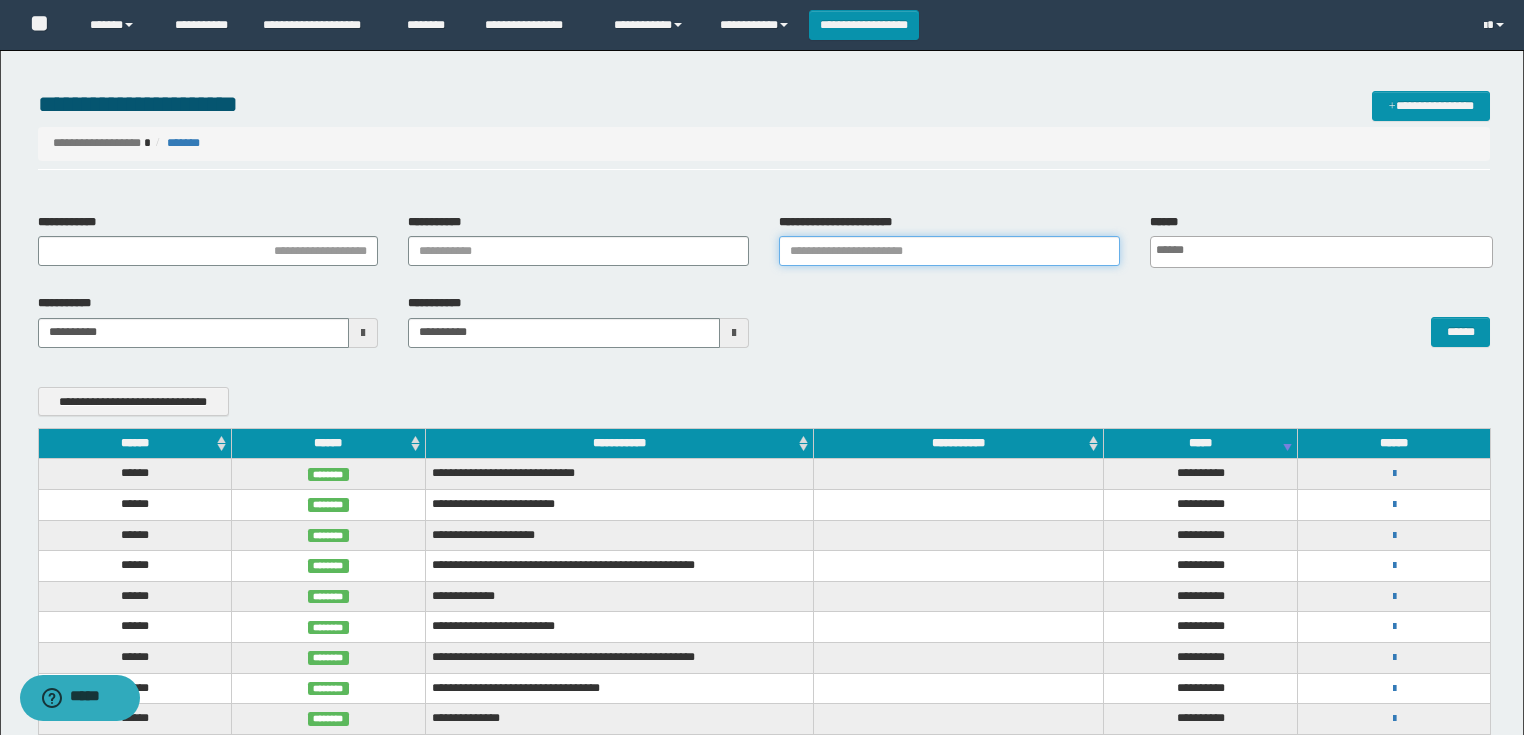 click on "**********" at bounding box center [949, 251] 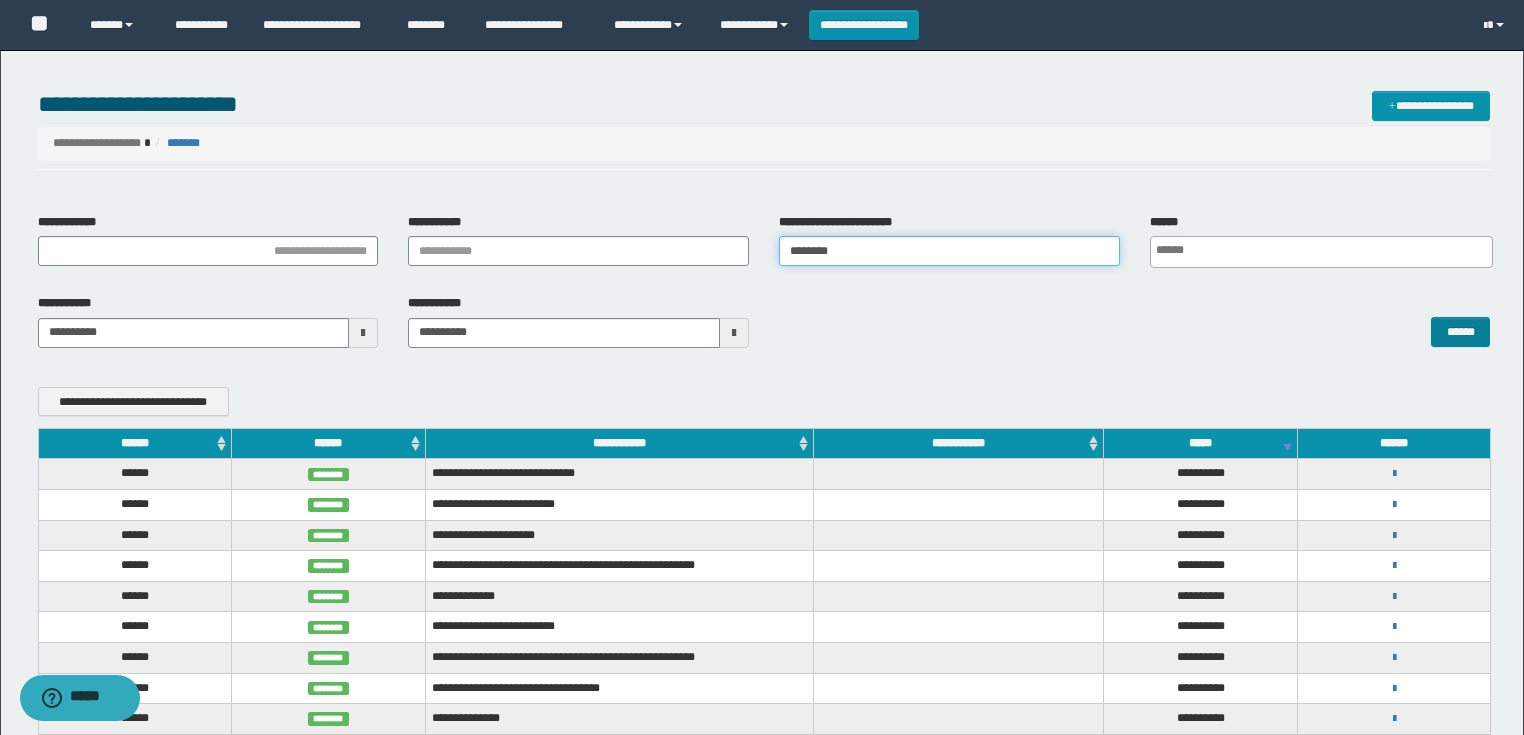 type on "********" 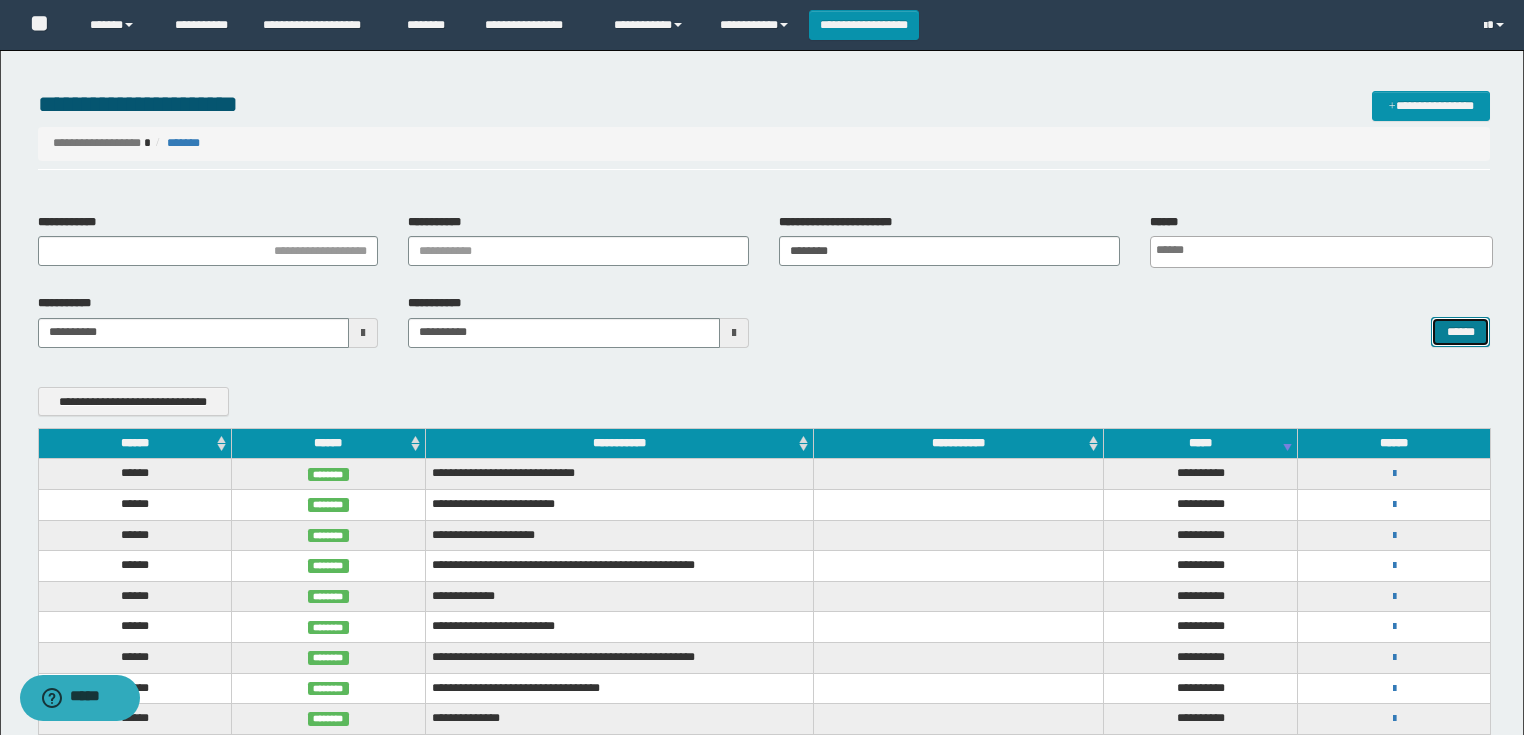 click on "******" at bounding box center (1460, 332) 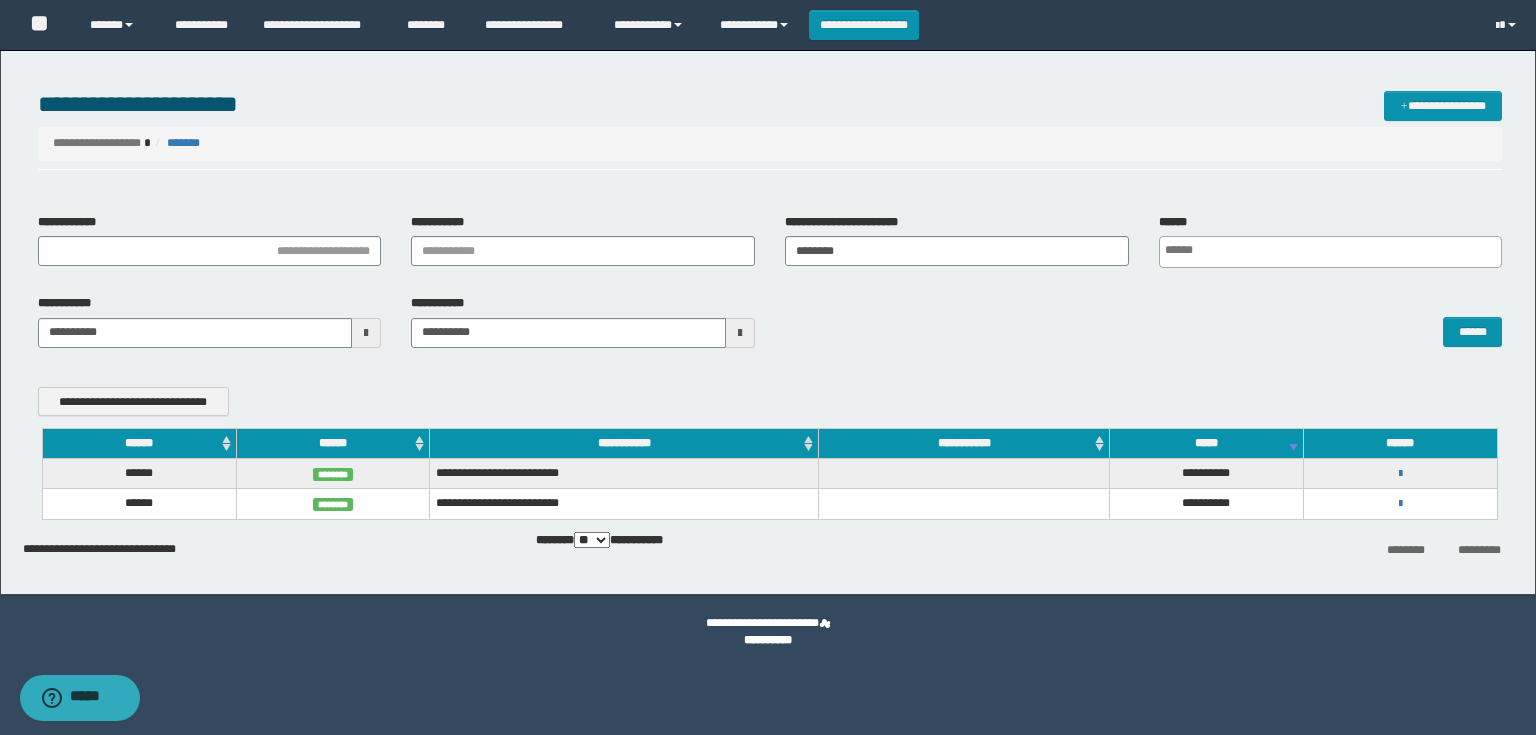 click on "**********" at bounding box center (1400, 503) 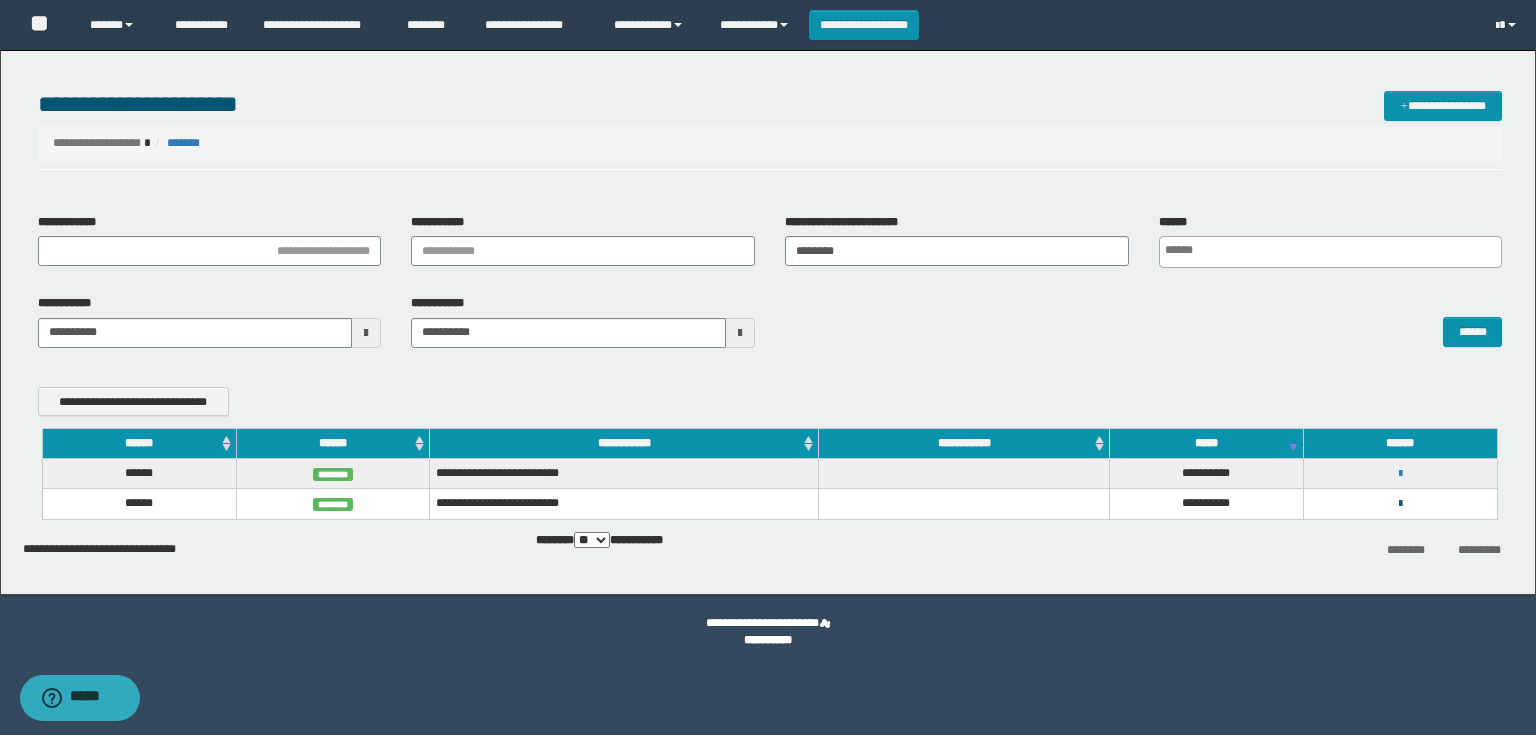 click at bounding box center (1400, 504) 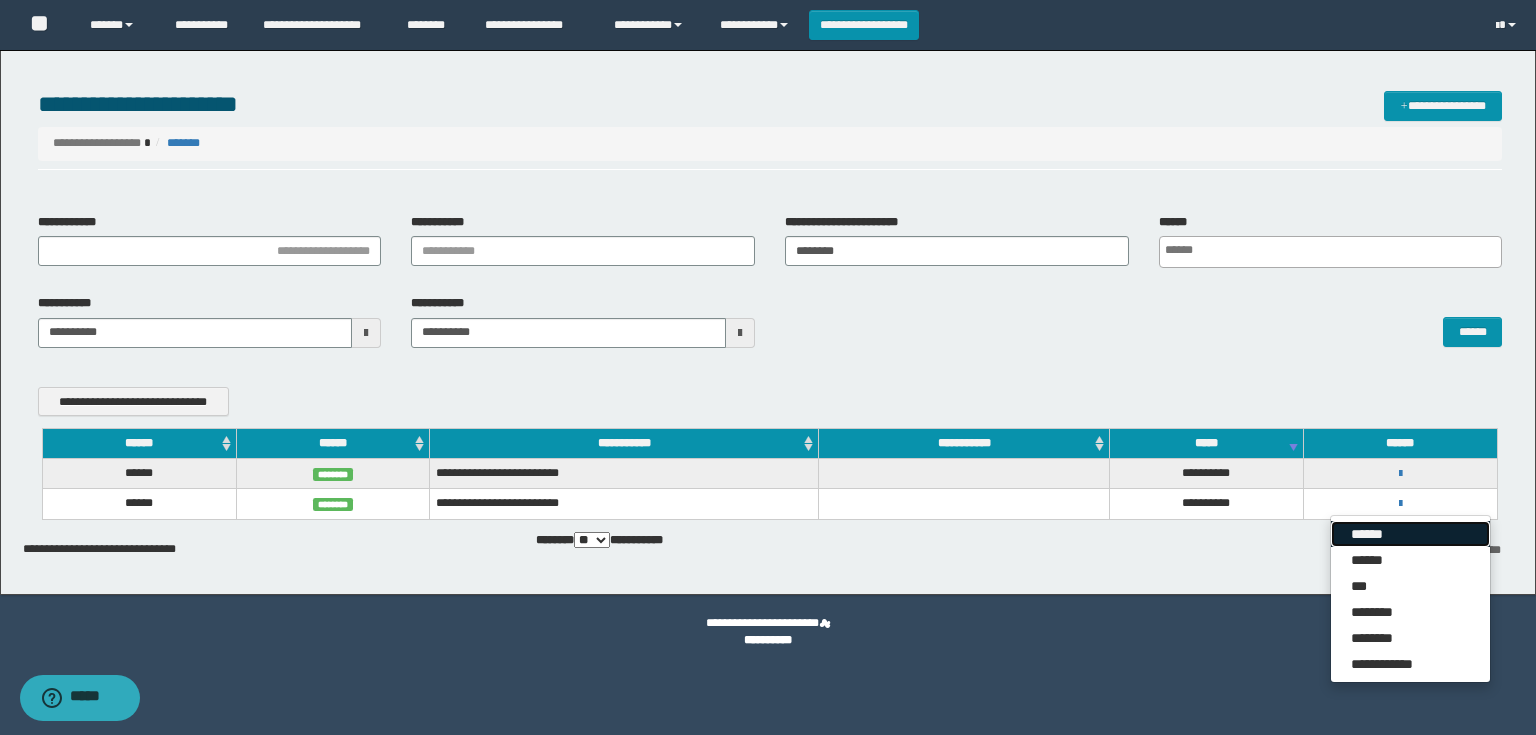 click on "******" at bounding box center [1410, 534] 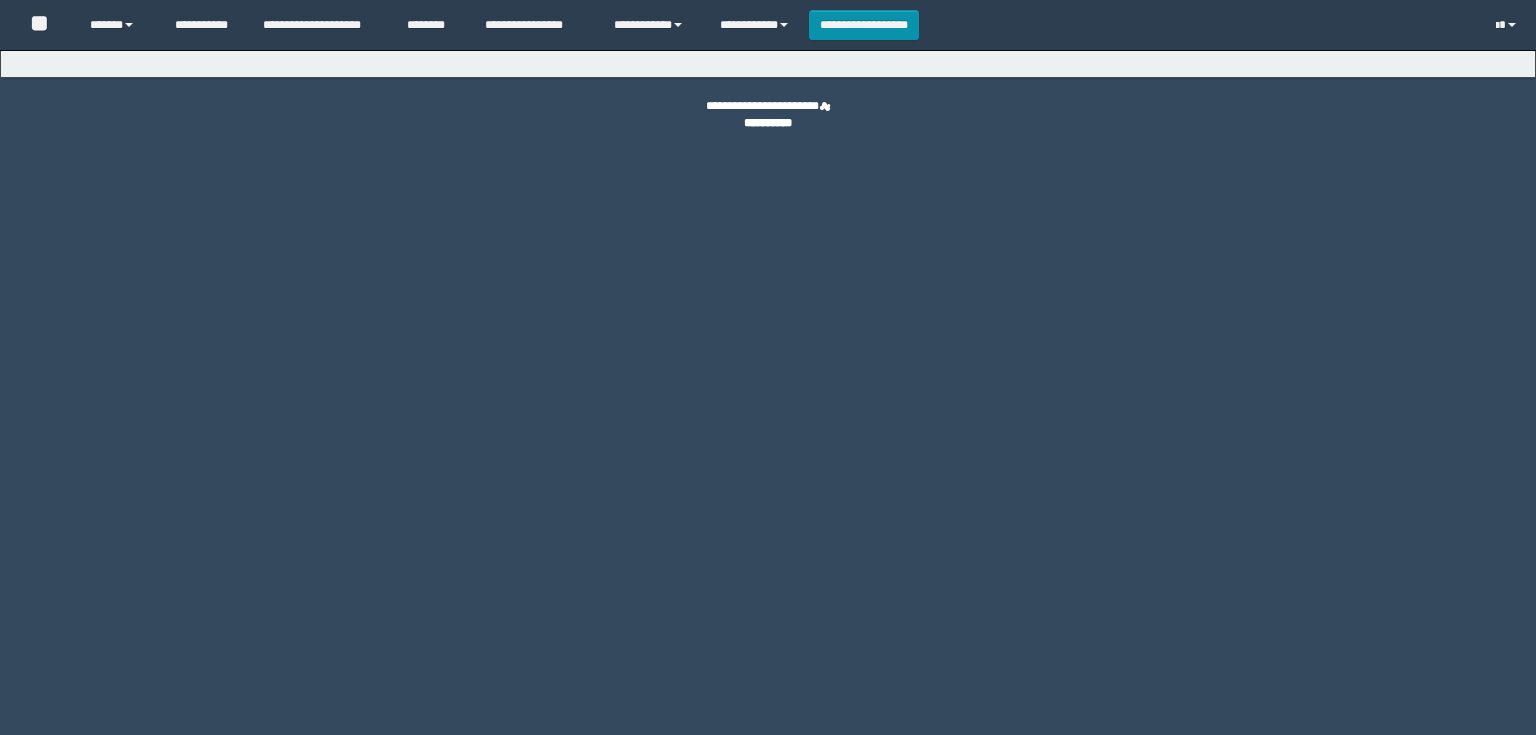 scroll, scrollTop: 0, scrollLeft: 0, axis: both 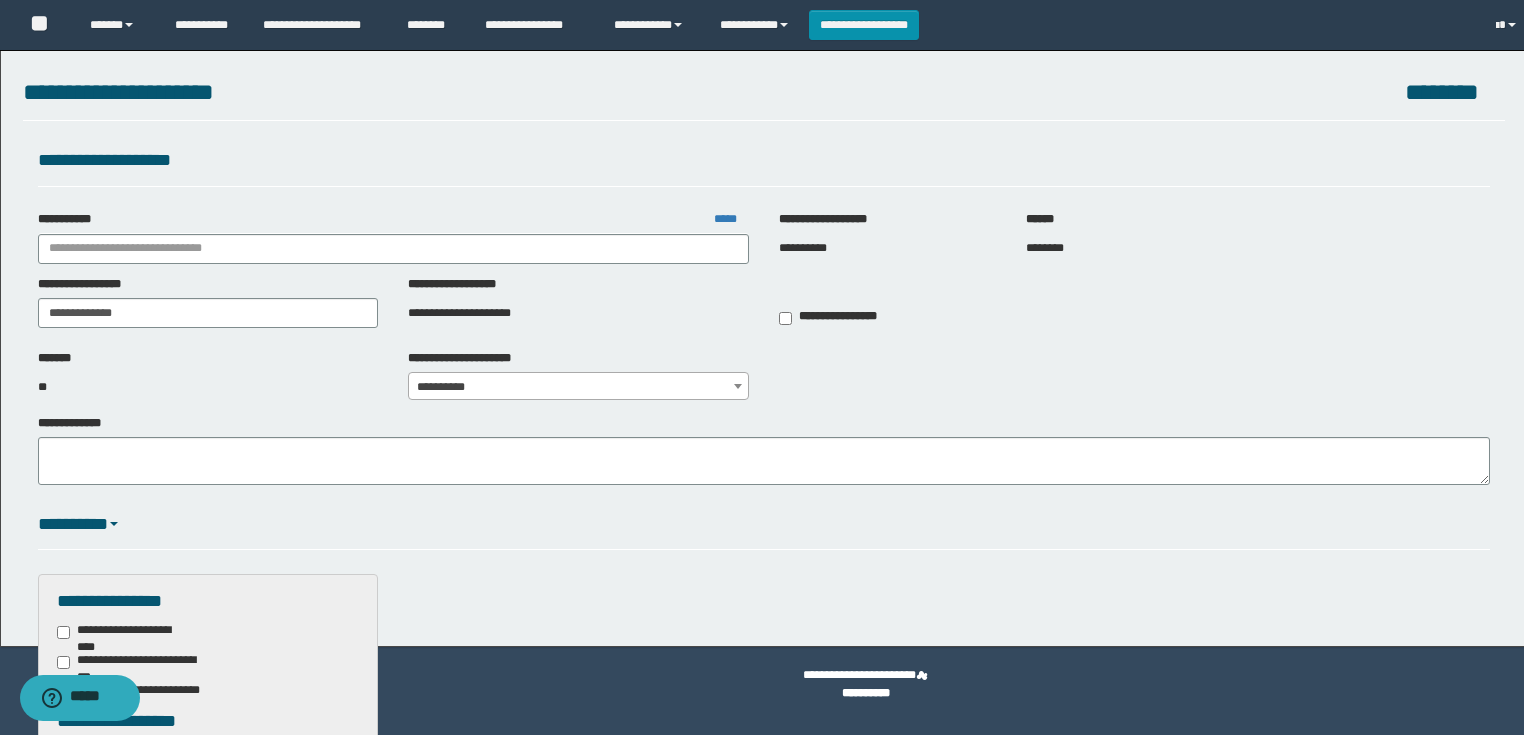 type on "**********" 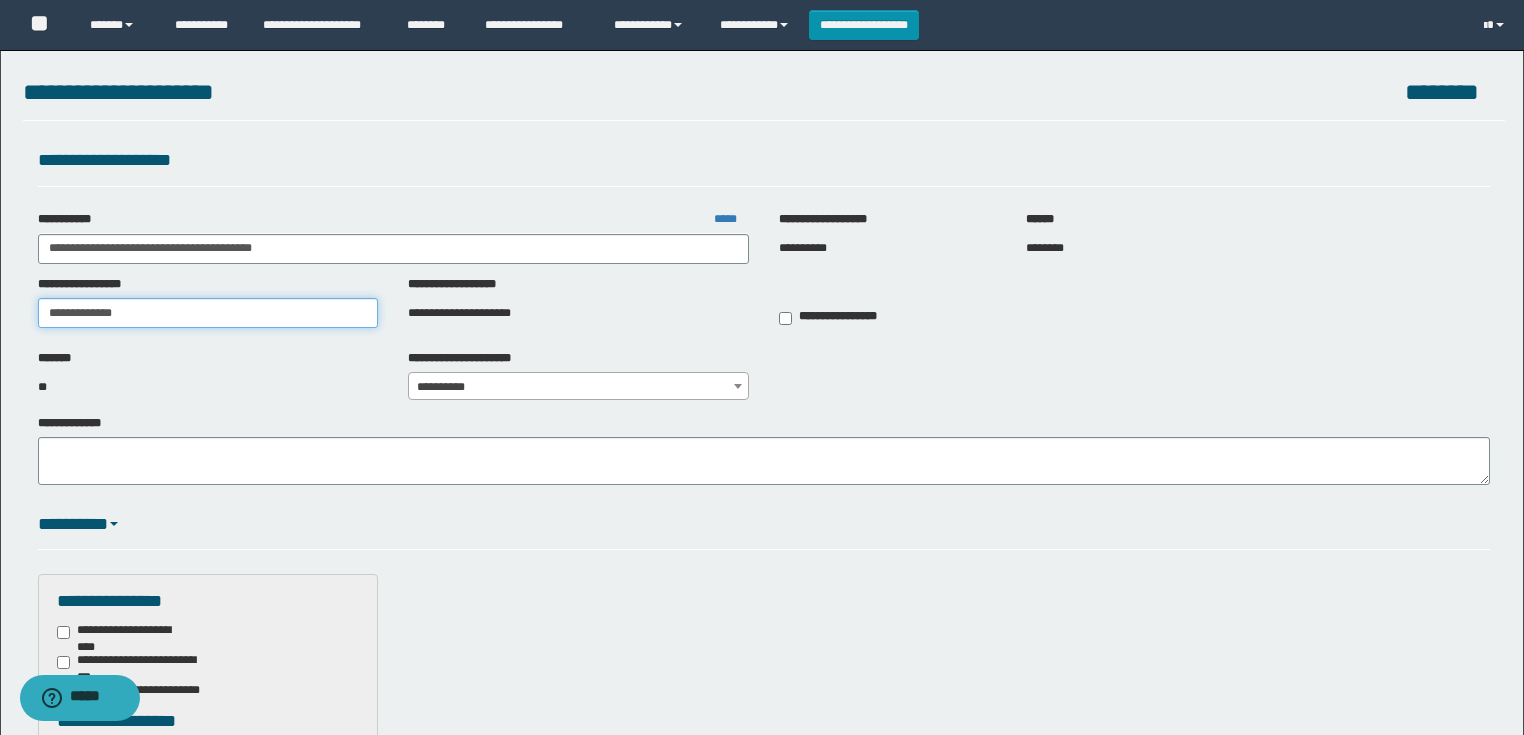 drag, startPoint x: 223, startPoint y: 315, endPoint x: 0, endPoint y: 320, distance: 223.05605 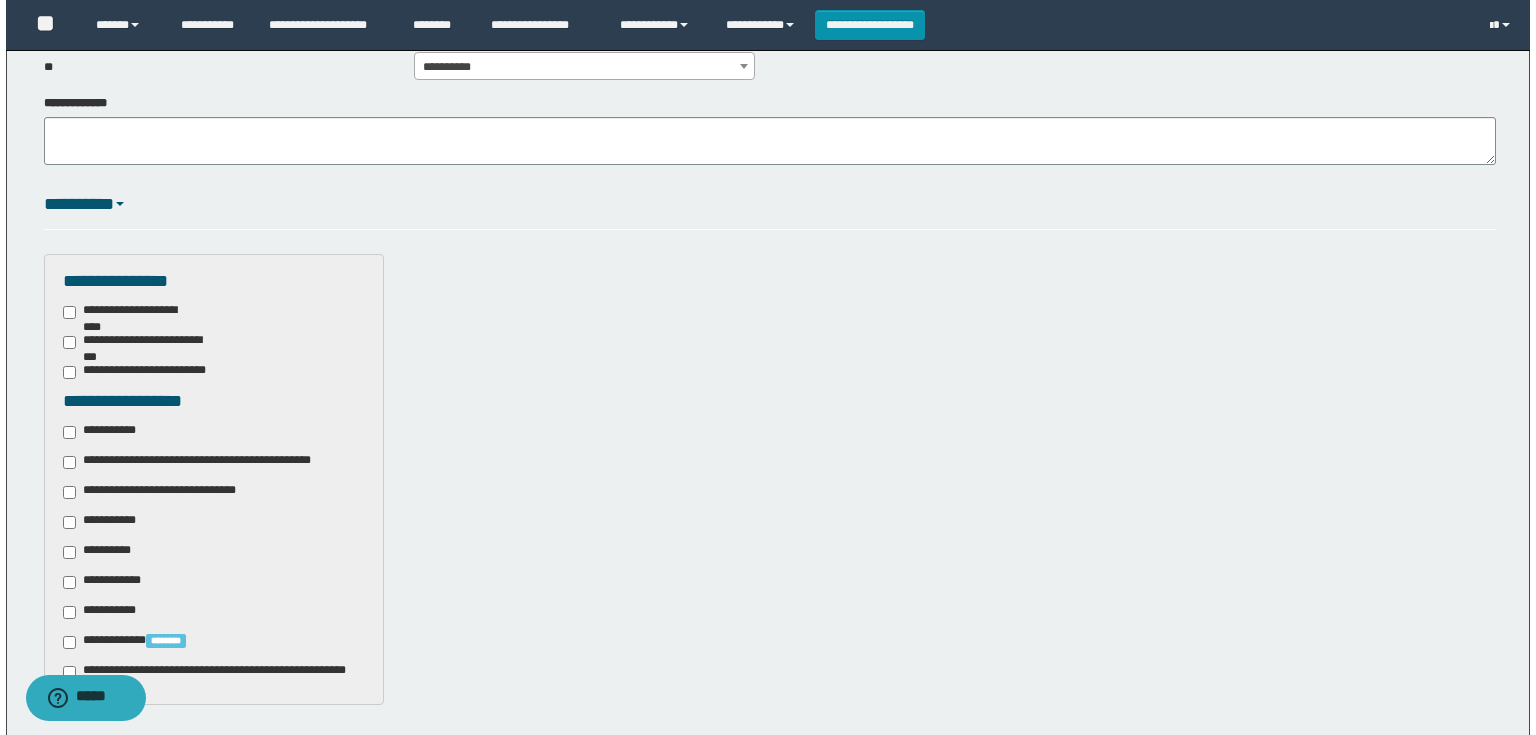scroll, scrollTop: 633, scrollLeft: 0, axis: vertical 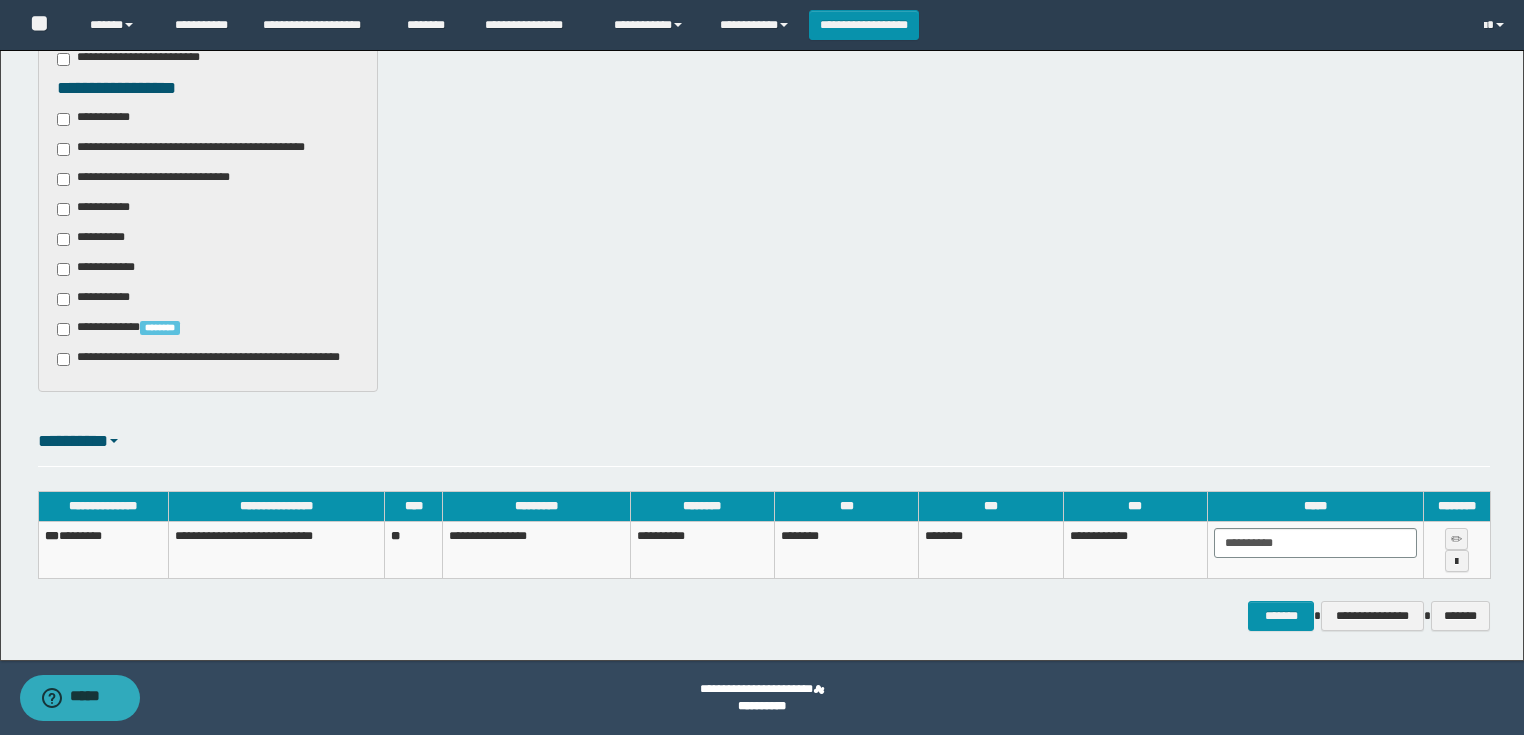 type 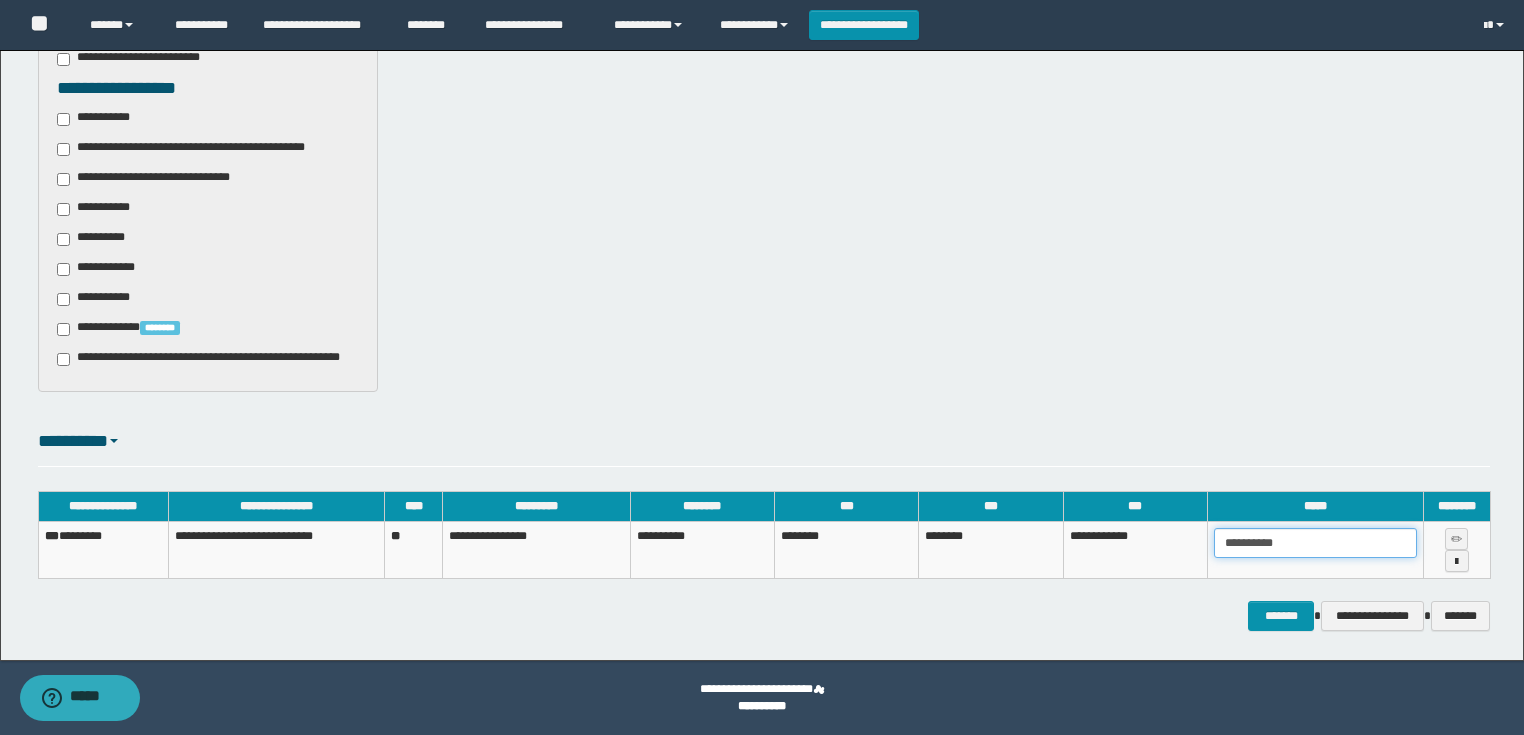 drag, startPoint x: 1369, startPoint y: 542, endPoint x: 1056, endPoint y: 588, distance: 316.36212 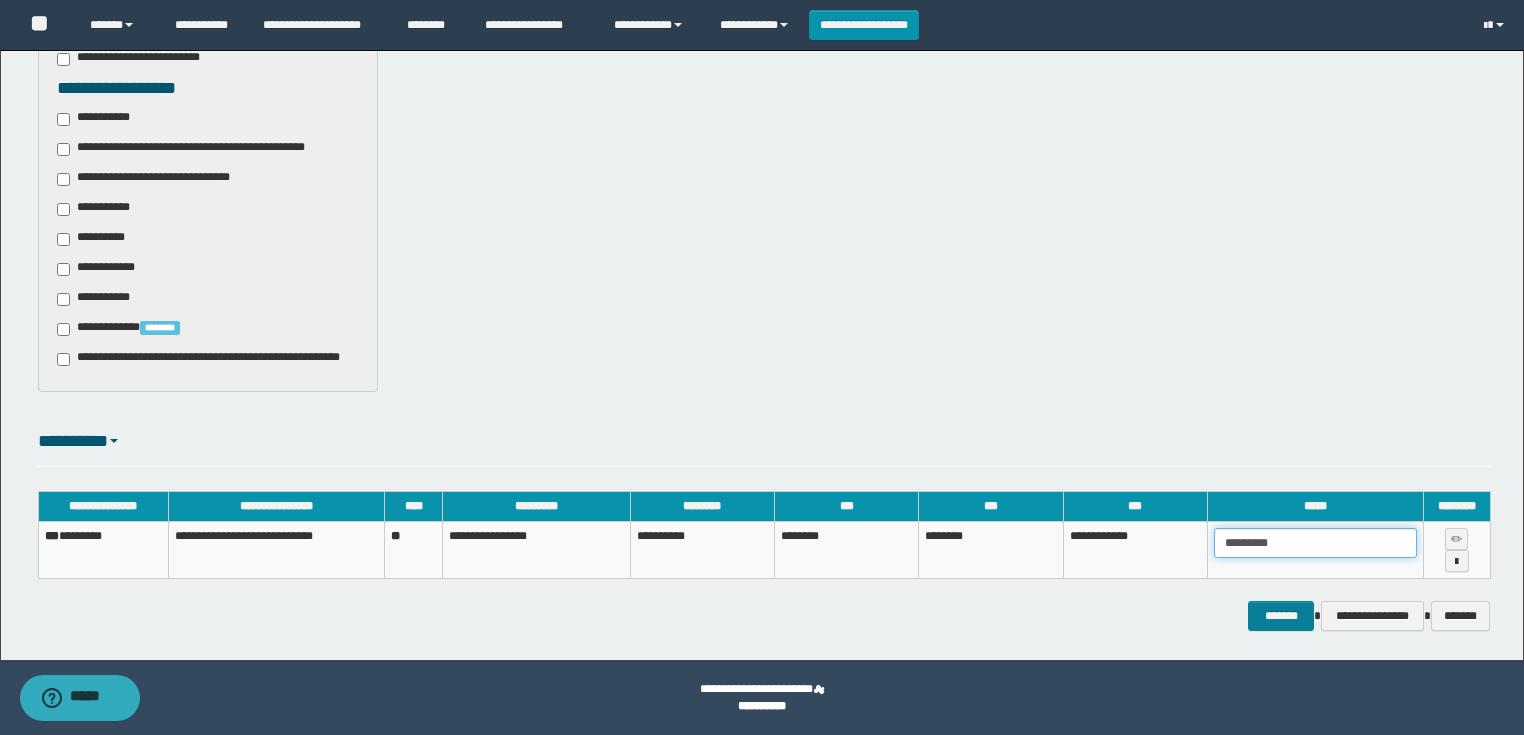 type on "*********" 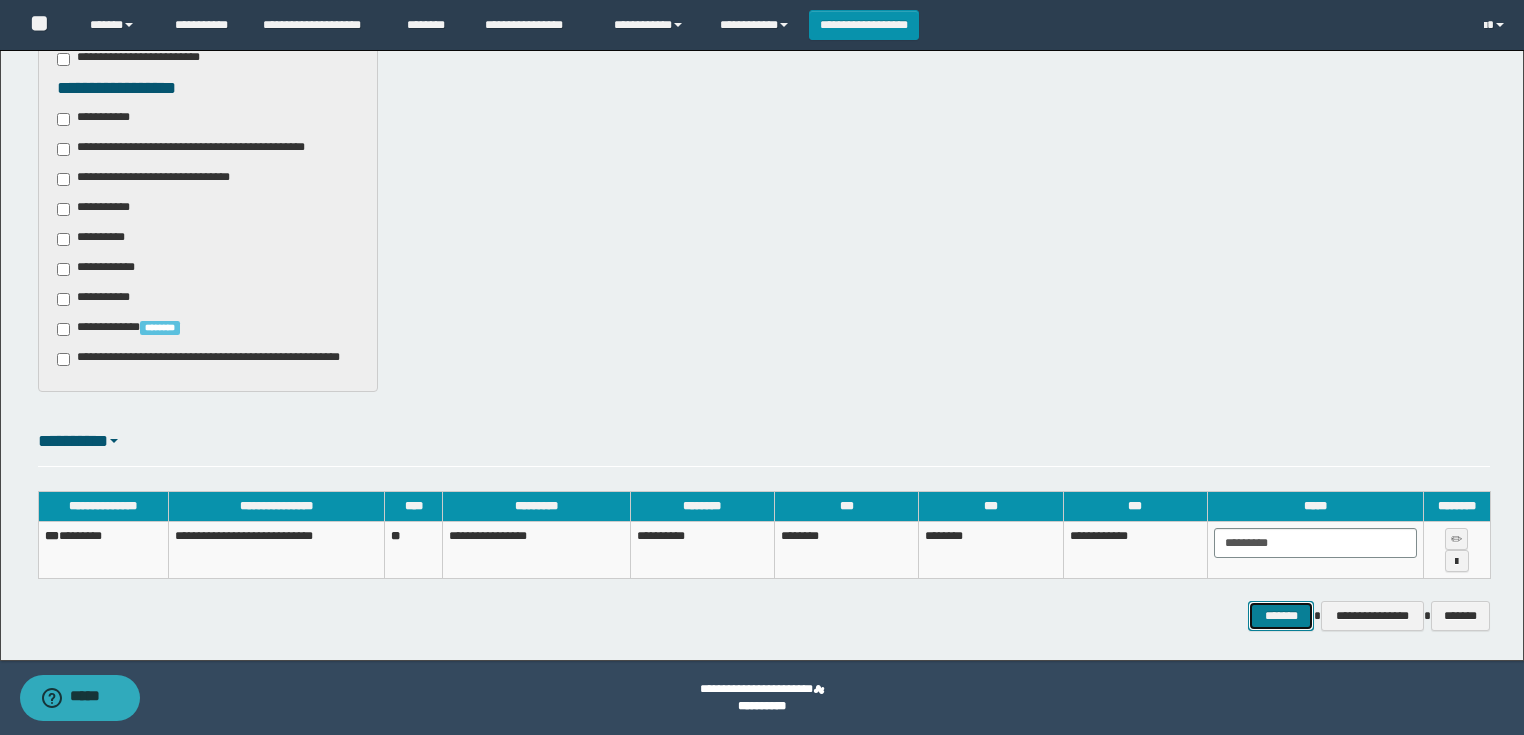drag, startPoint x: 1300, startPoint y: 623, endPoint x: 1289, endPoint y: 620, distance: 11.401754 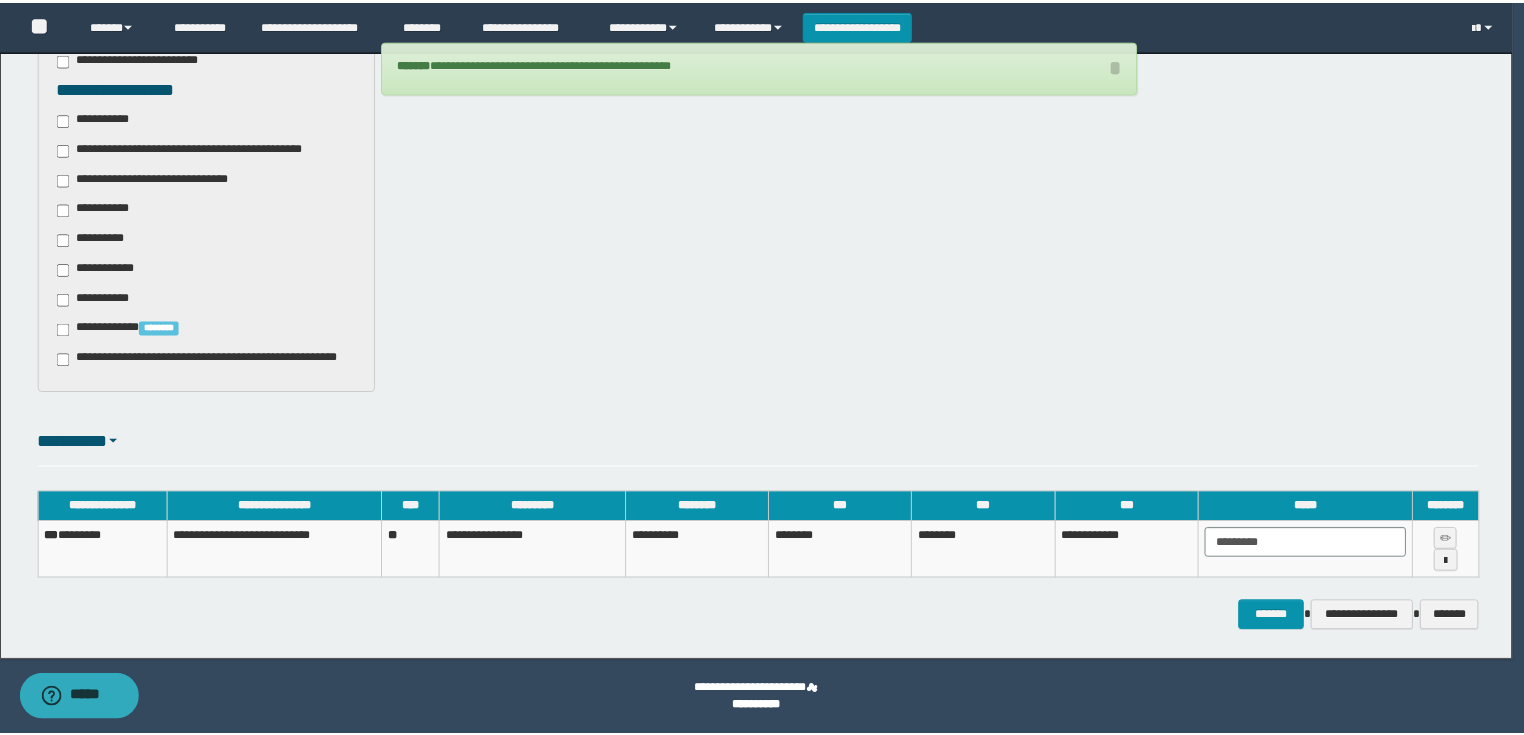 scroll, scrollTop: 628, scrollLeft: 0, axis: vertical 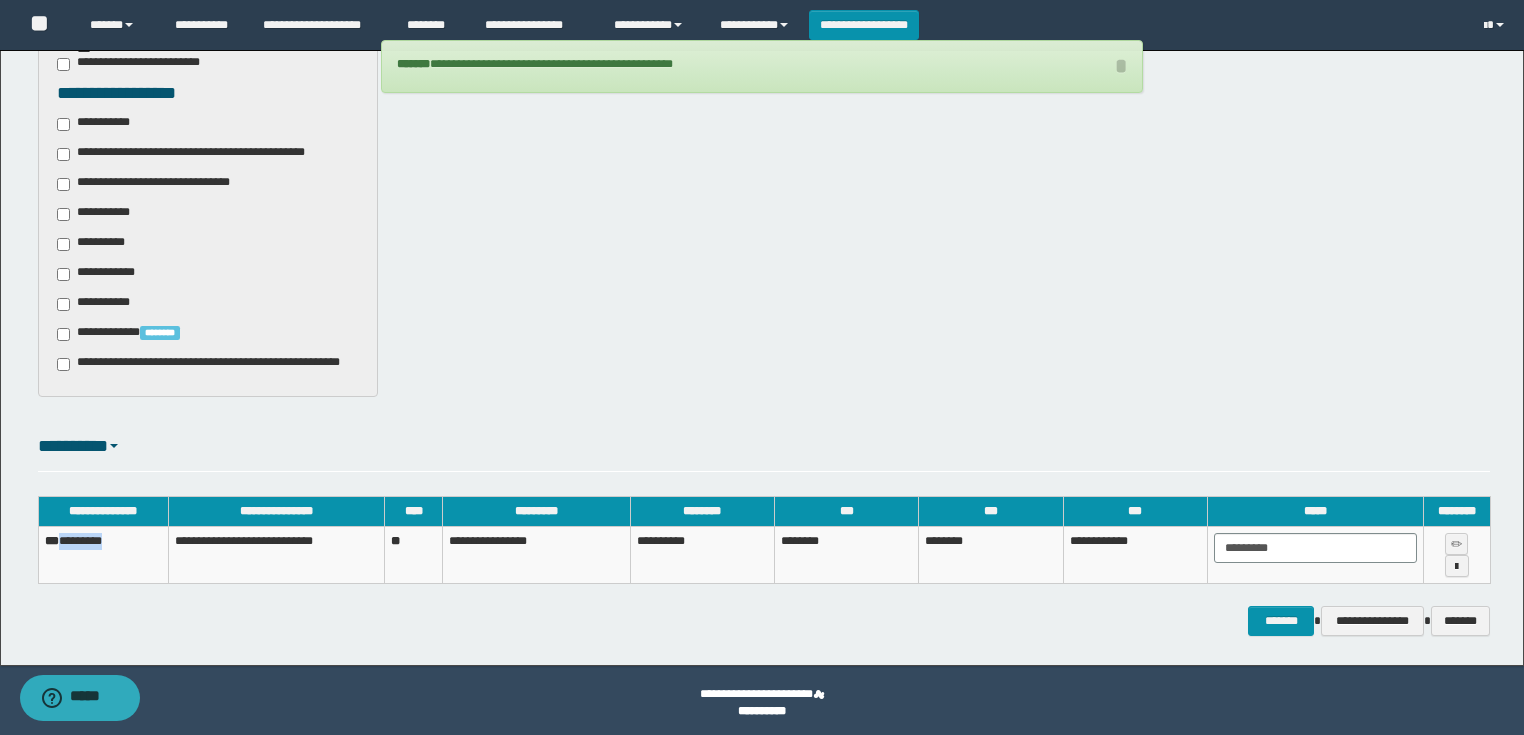 drag, startPoint x: 87, startPoint y: 541, endPoint x: 65, endPoint y: 540, distance: 22.022715 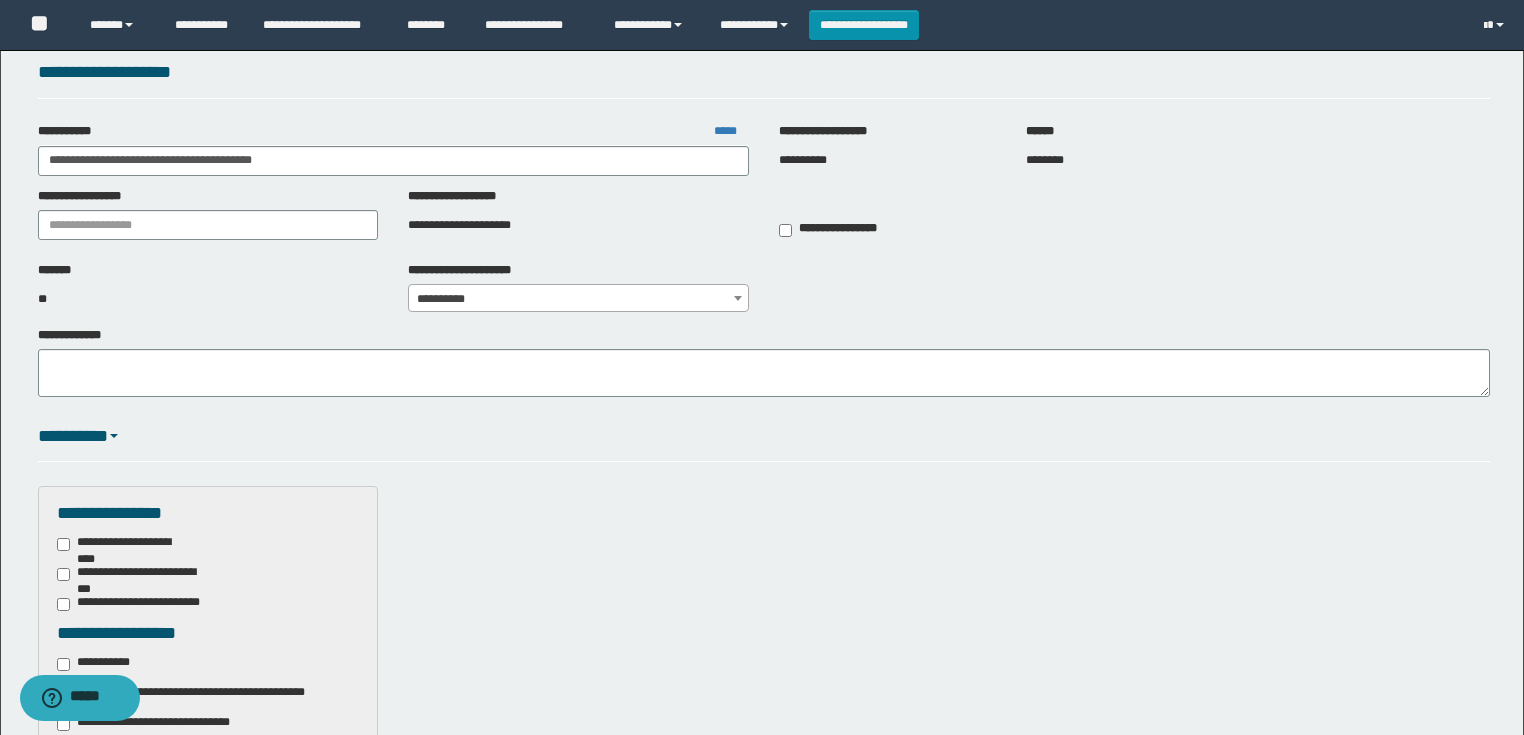 scroll, scrollTop: 0, scrollLeft: 0, axis: both 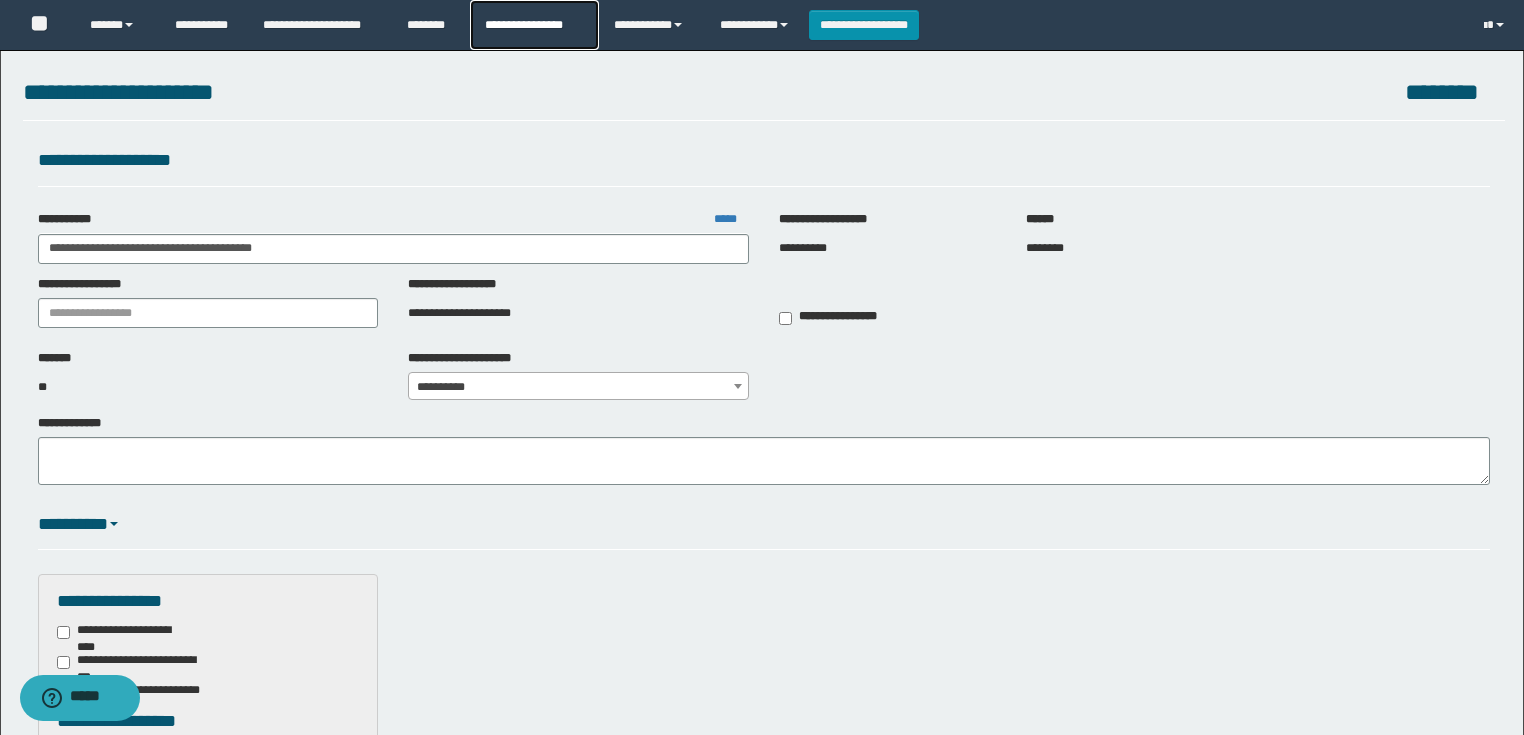 click on "**********" at bounding box center [534, 25] 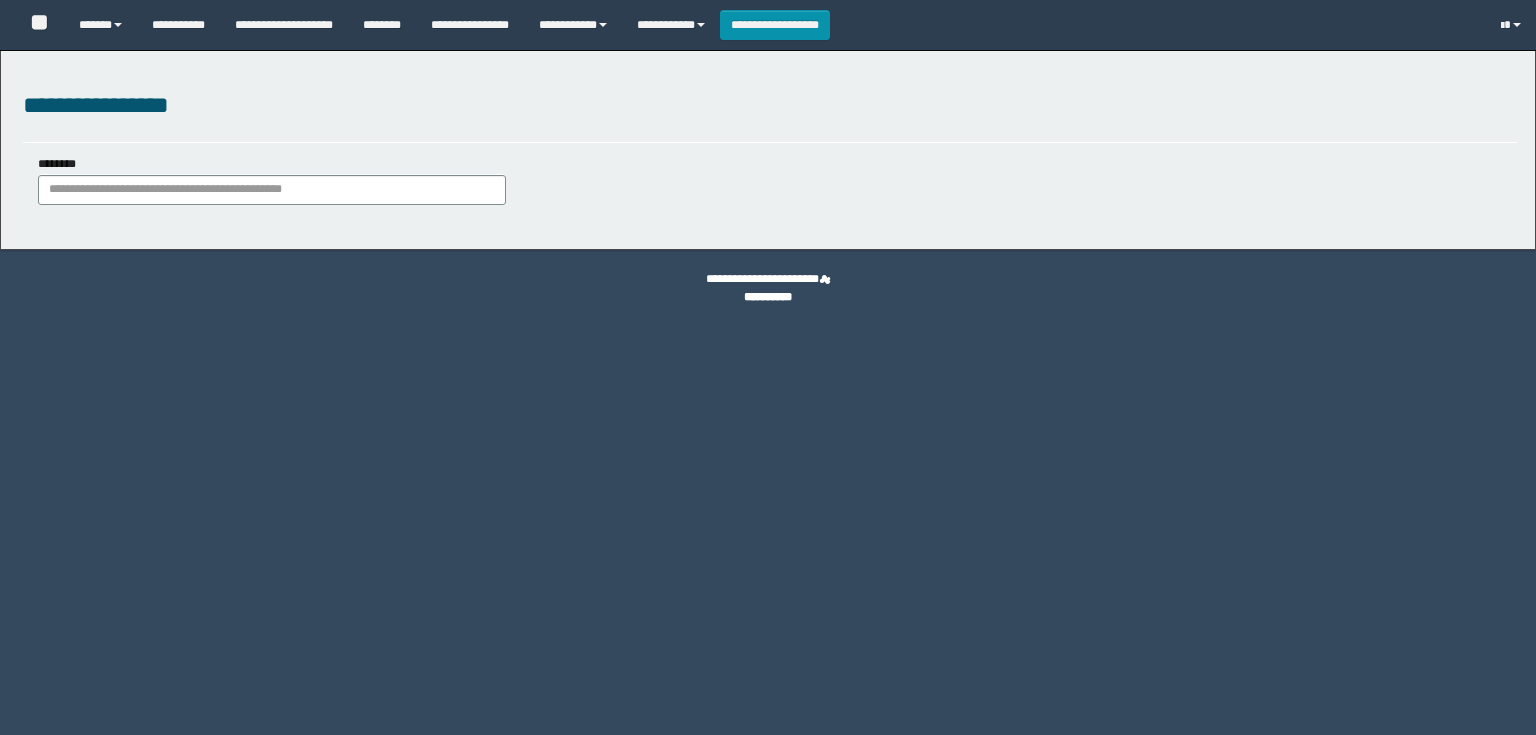 scroll, scrollTop: 0, scrollLeft: 0, axis: both 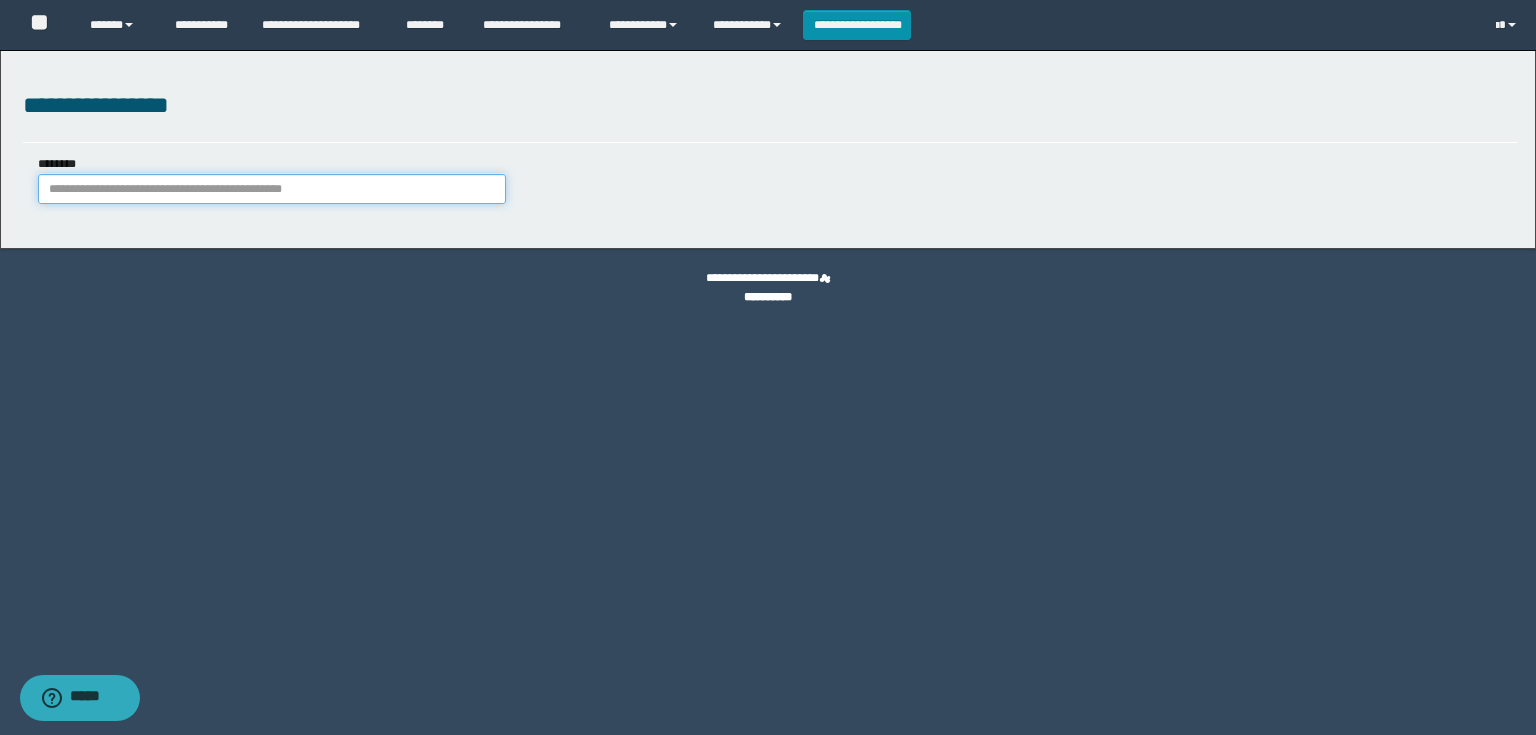 click on "********" at bounding box center (272, 189) 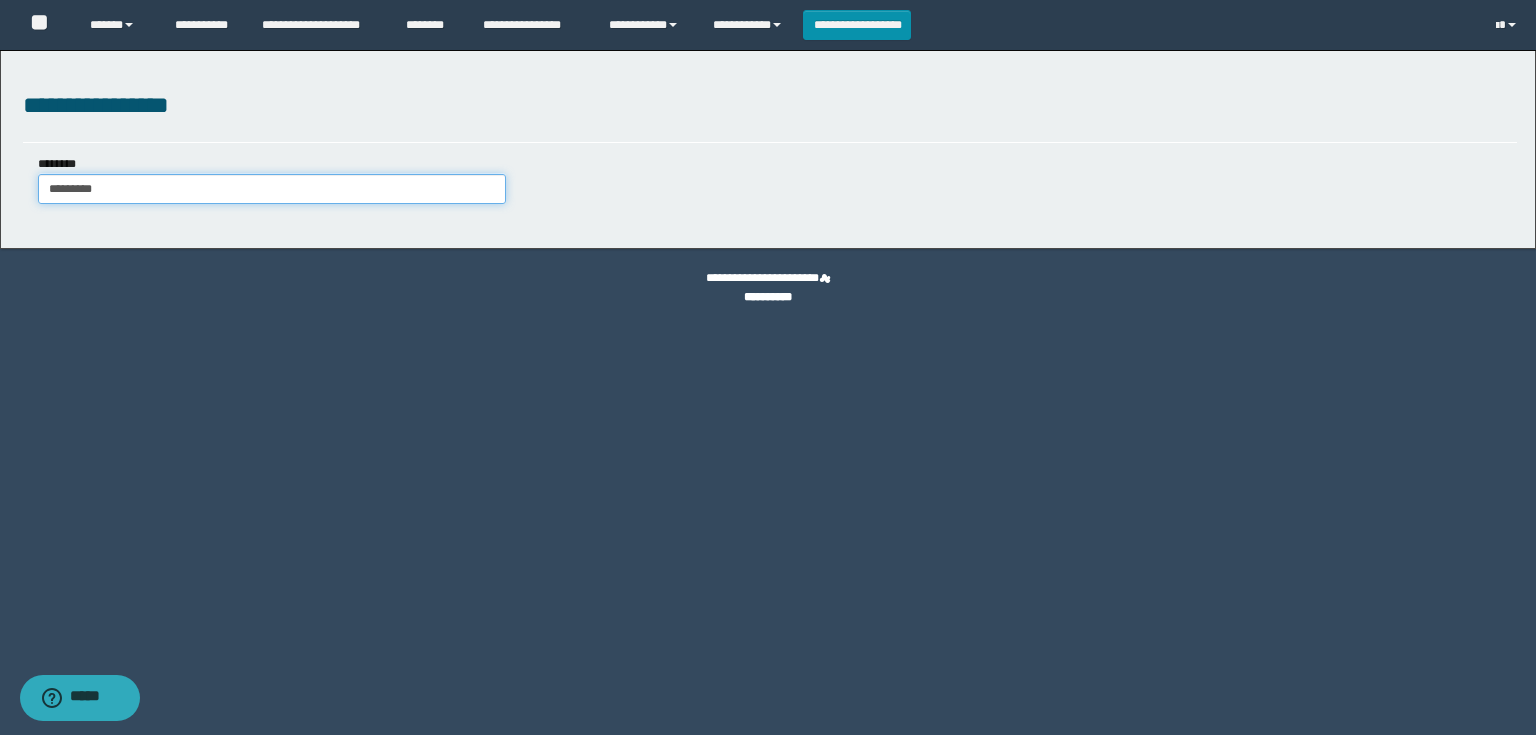 click on "********" at bounding box center (272, 189) 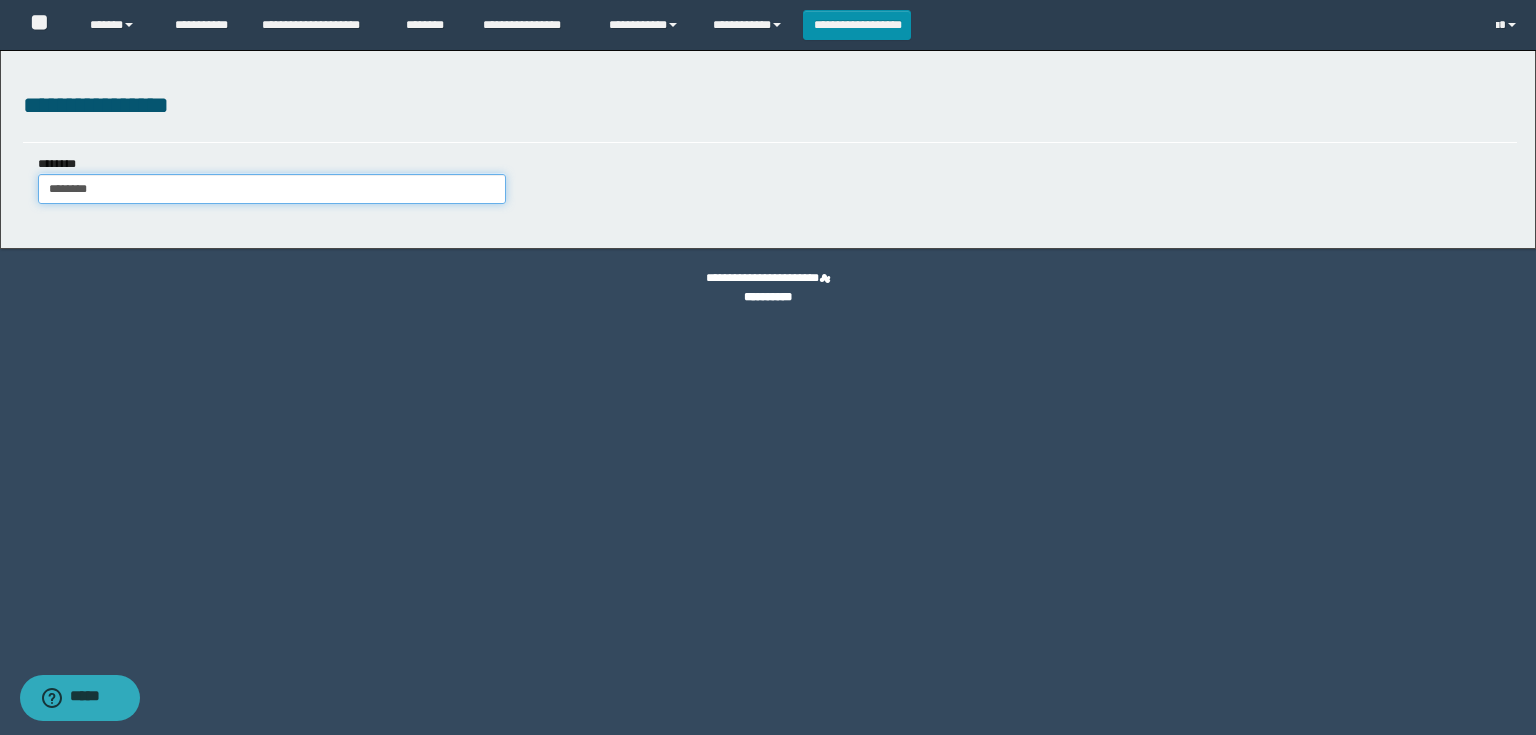 click on "********" at bounding box center [272, 189] 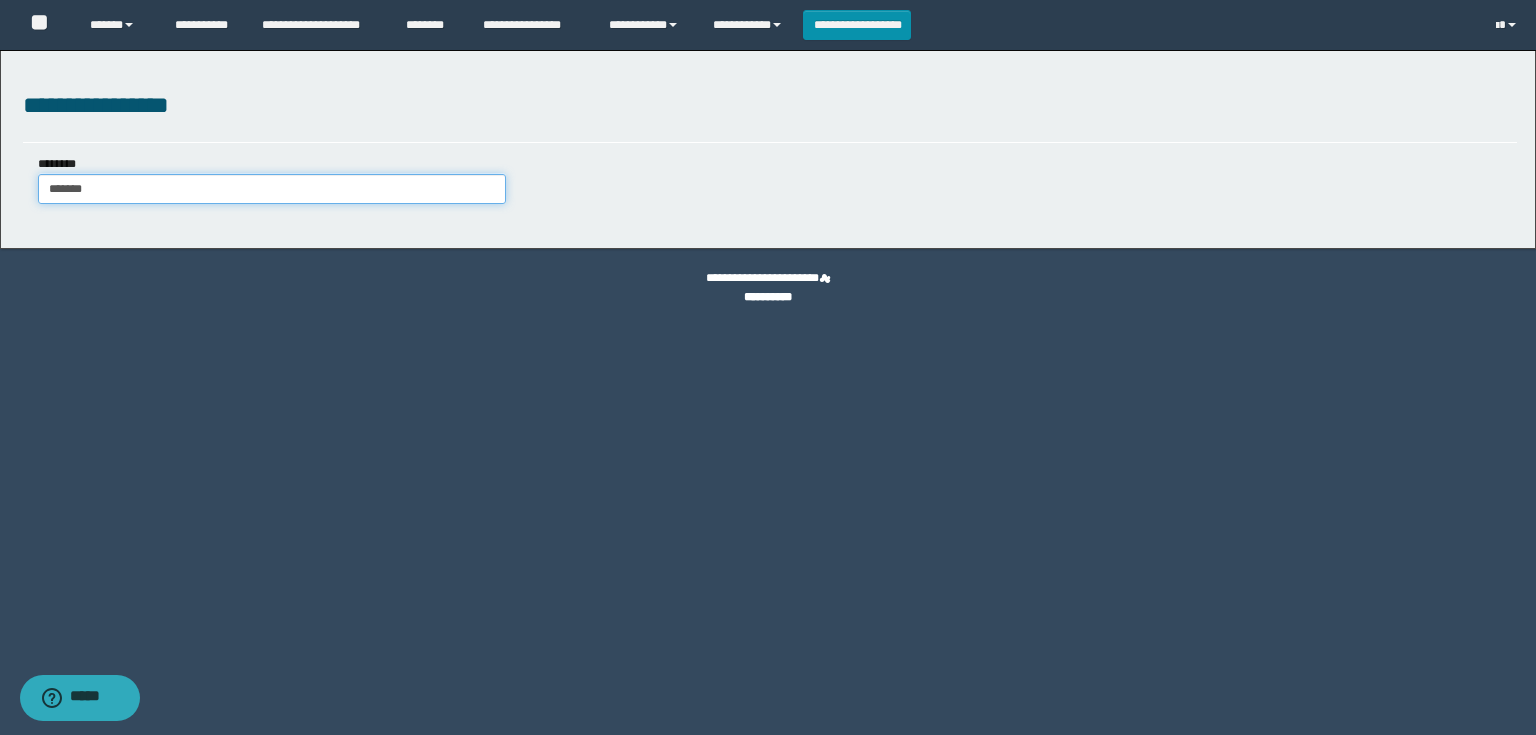 type on "*******" 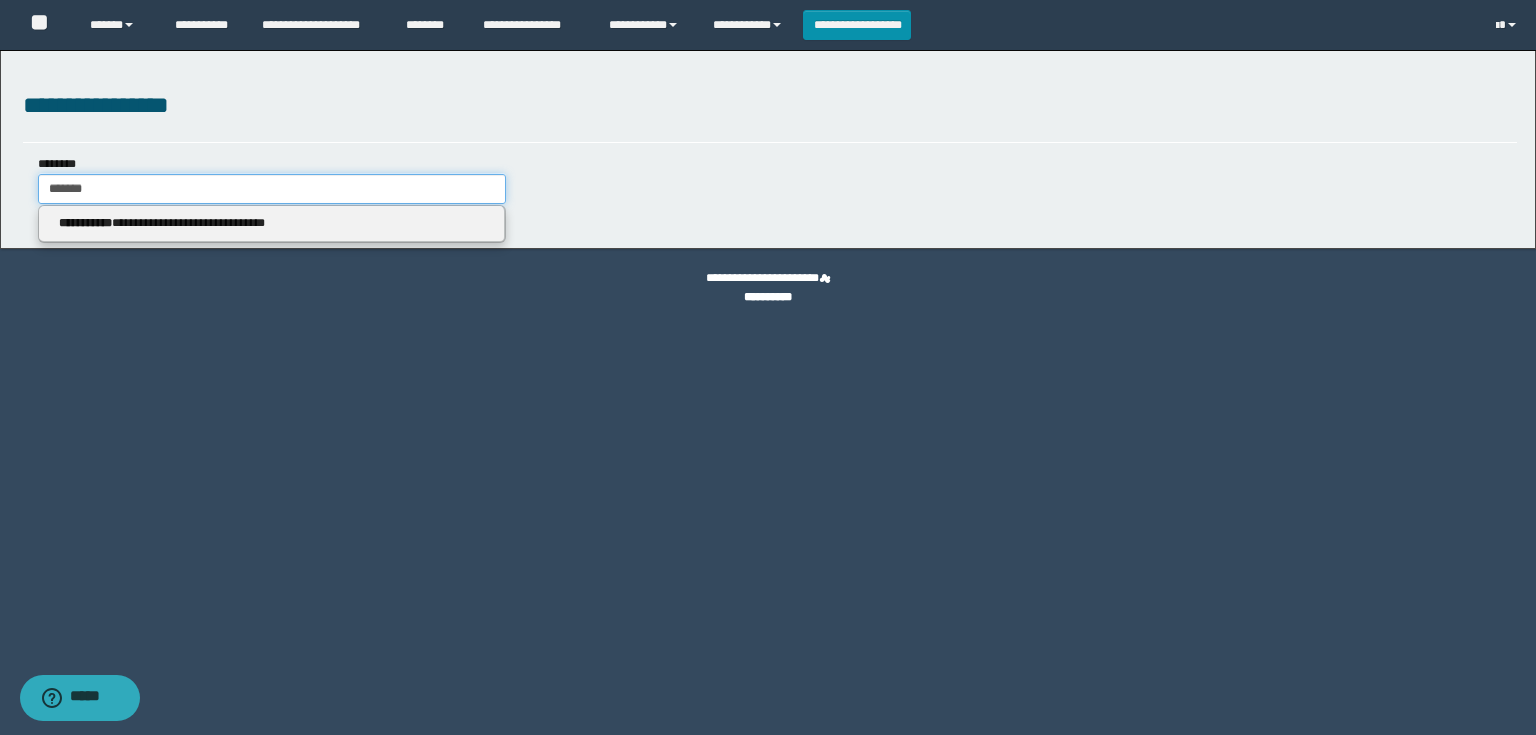 type on "*******" 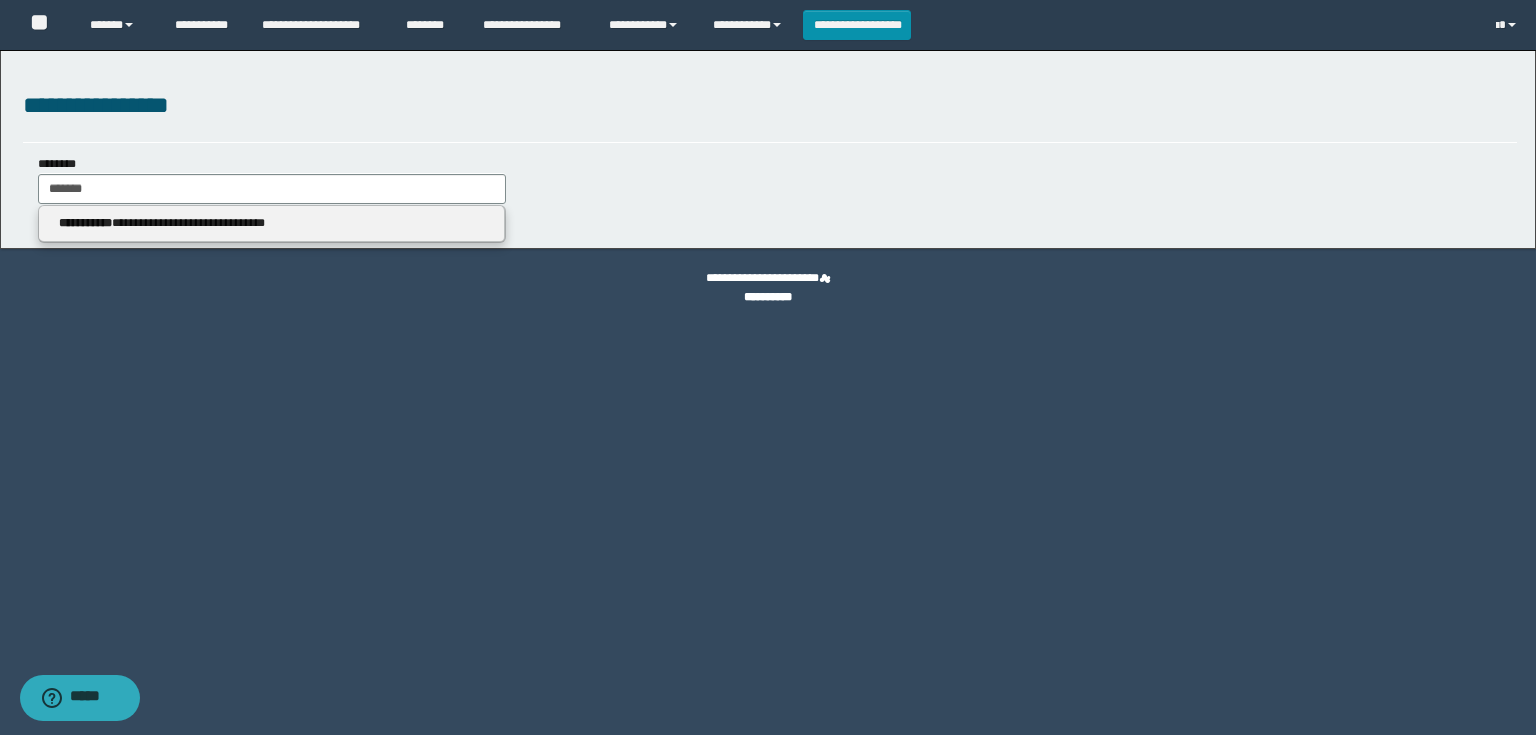 click on "**********" at bounding box center [272, 223] 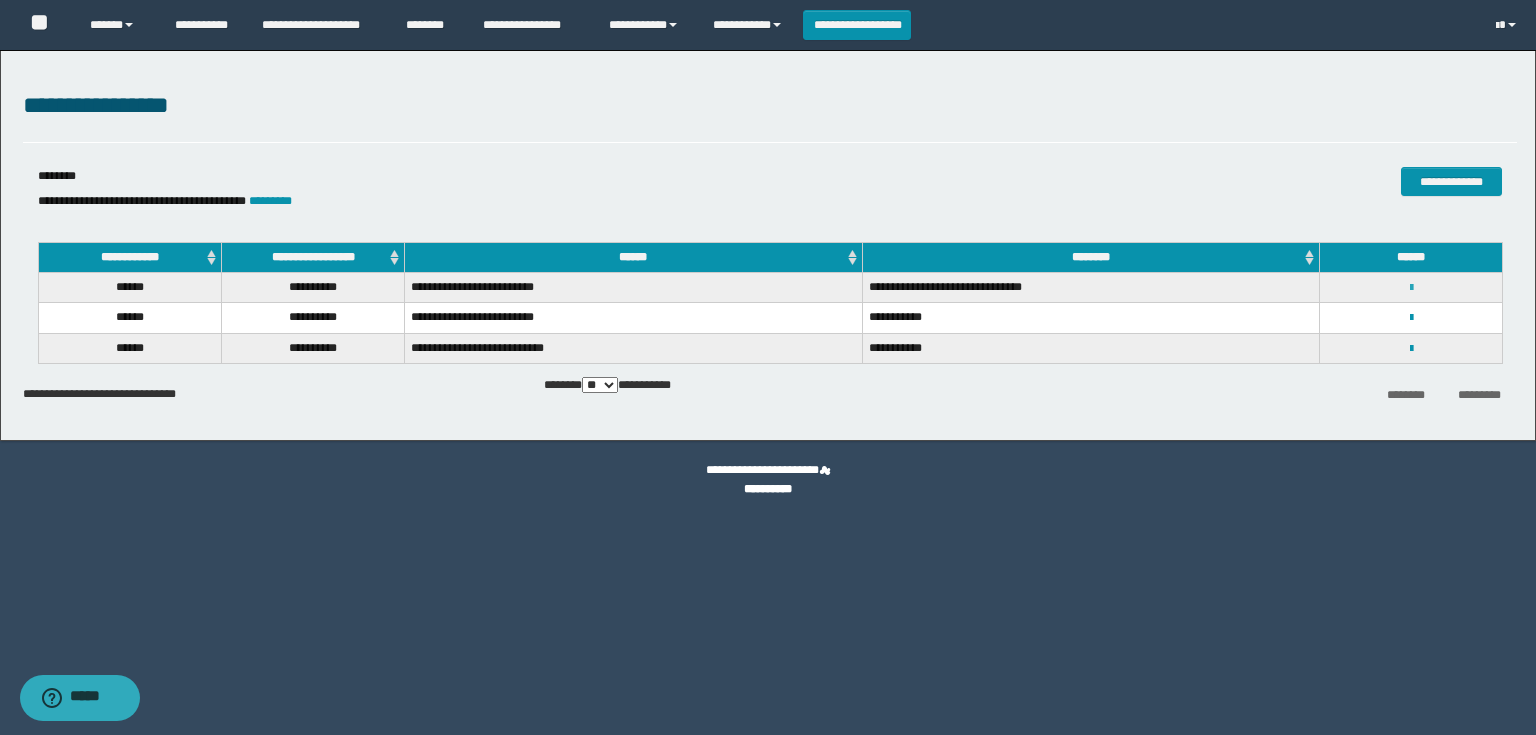 click at bounding box center (1411, 288) 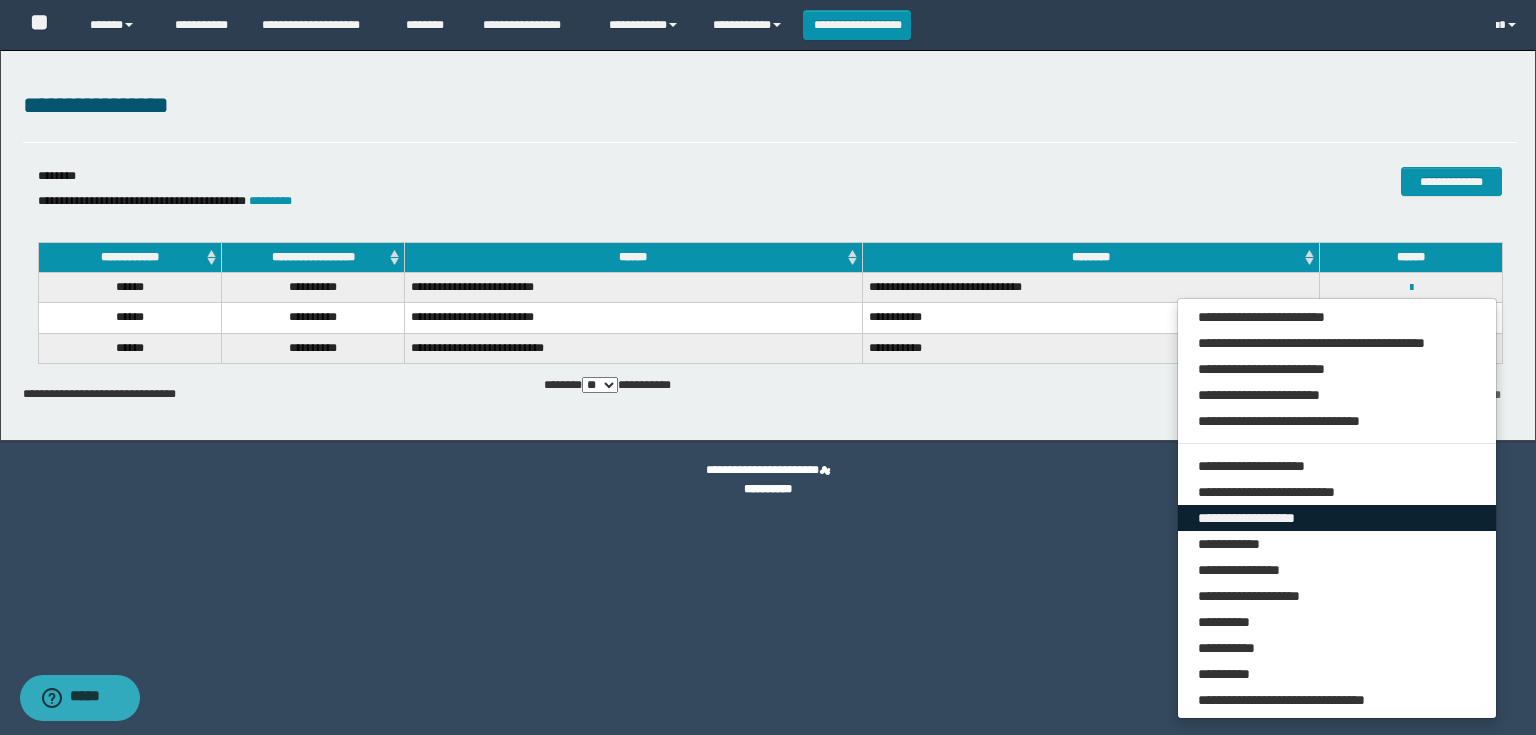 click on "**********" at bounding box center (1337, 518) 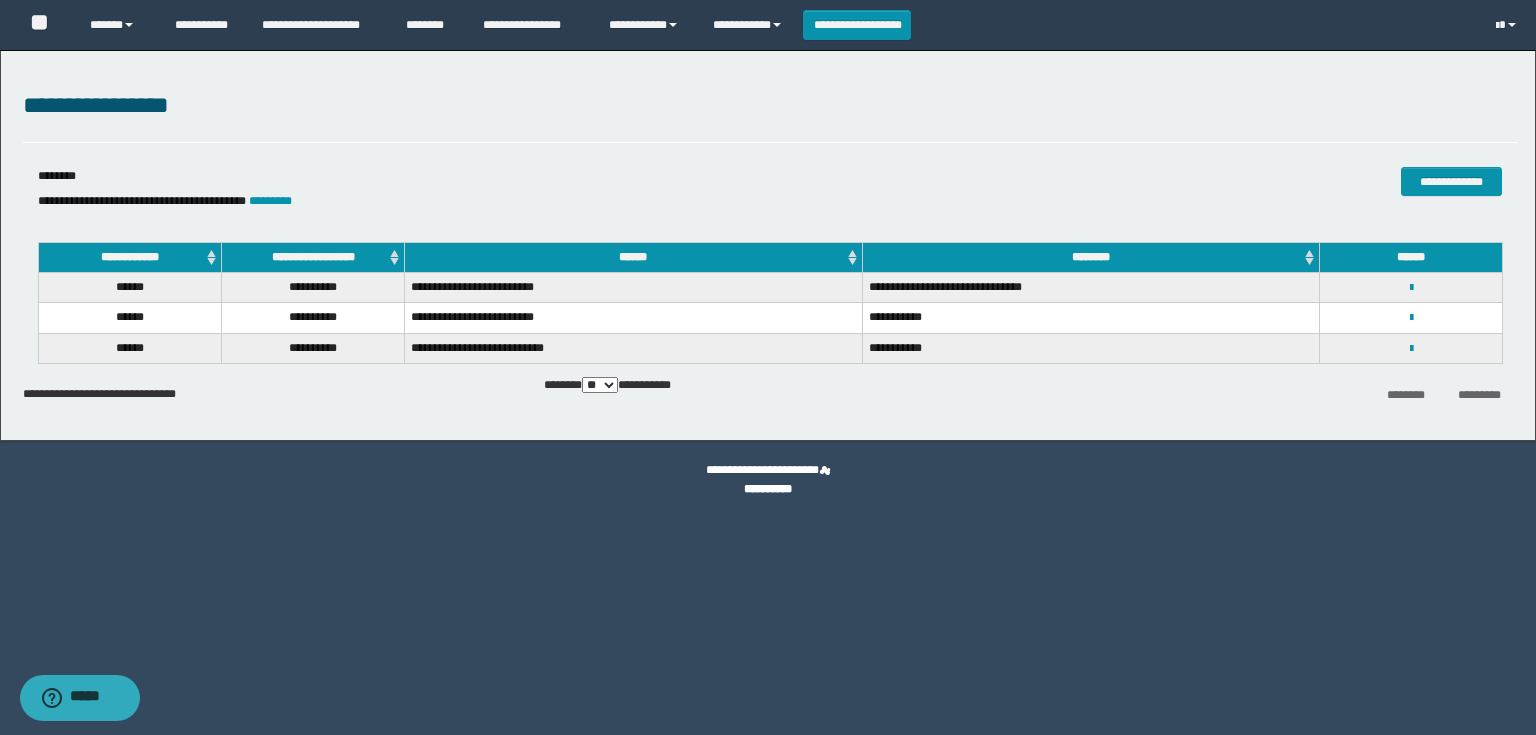 select on "*" 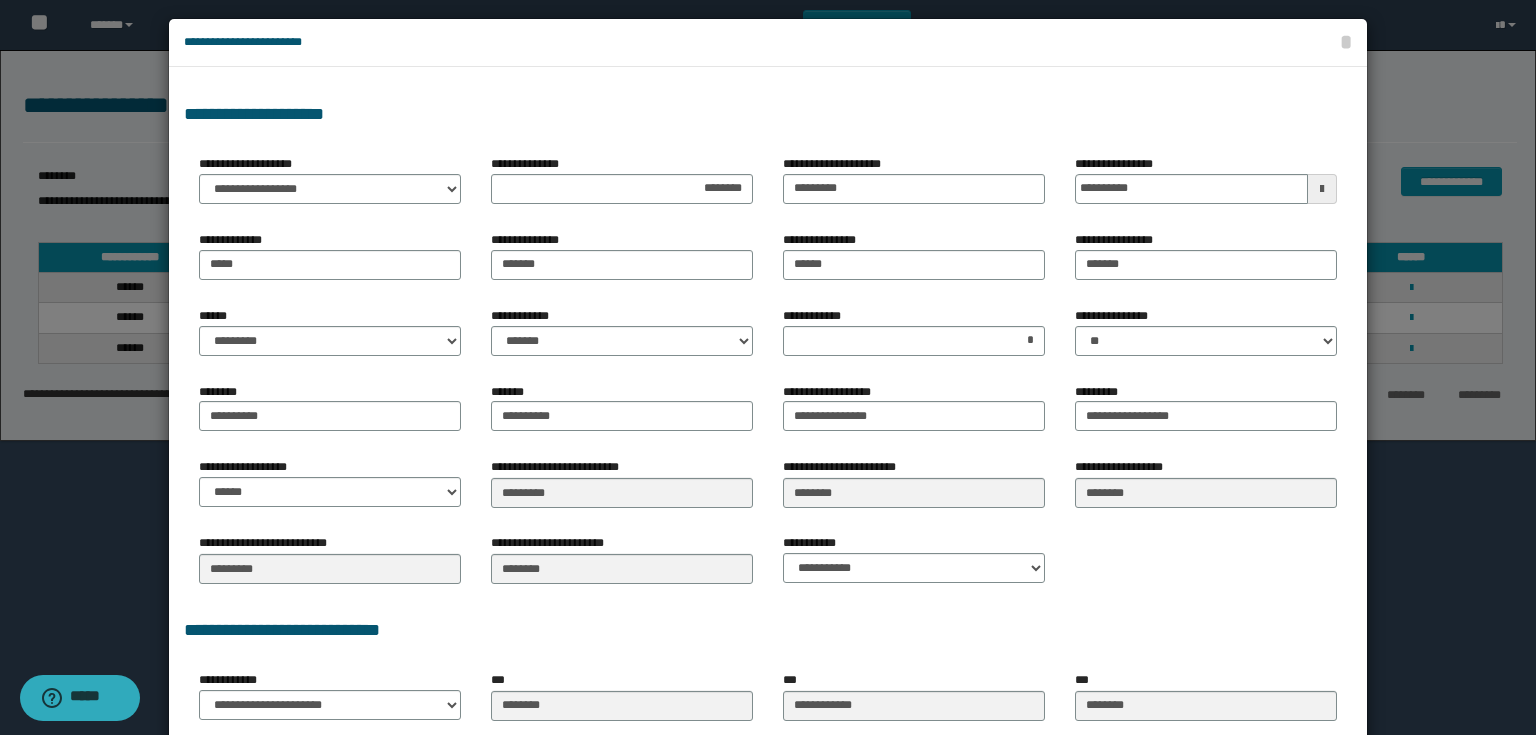 scroll, scrollTop: 0, scrollLeft: 0, axis: both 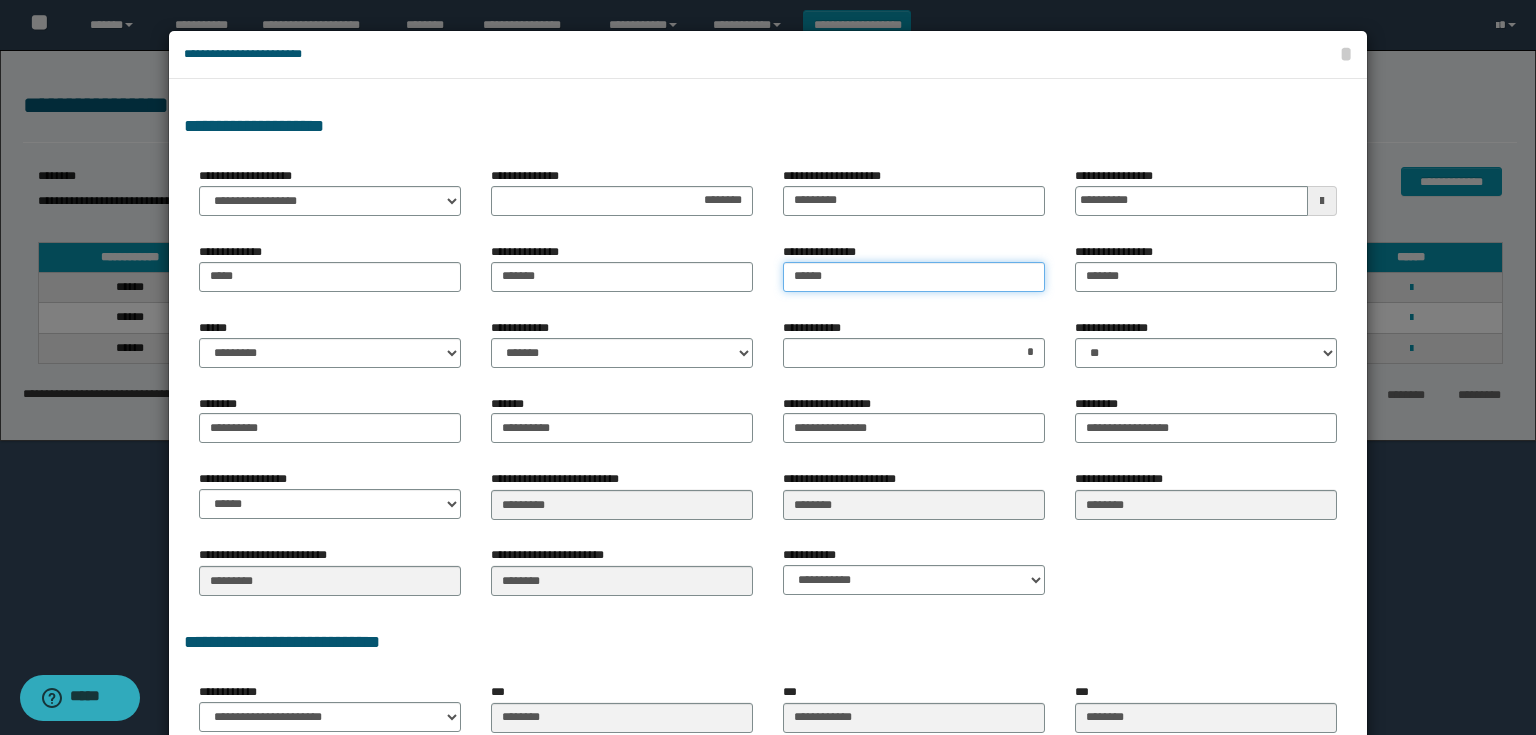 click on "******" at bounding box center (914, 277) 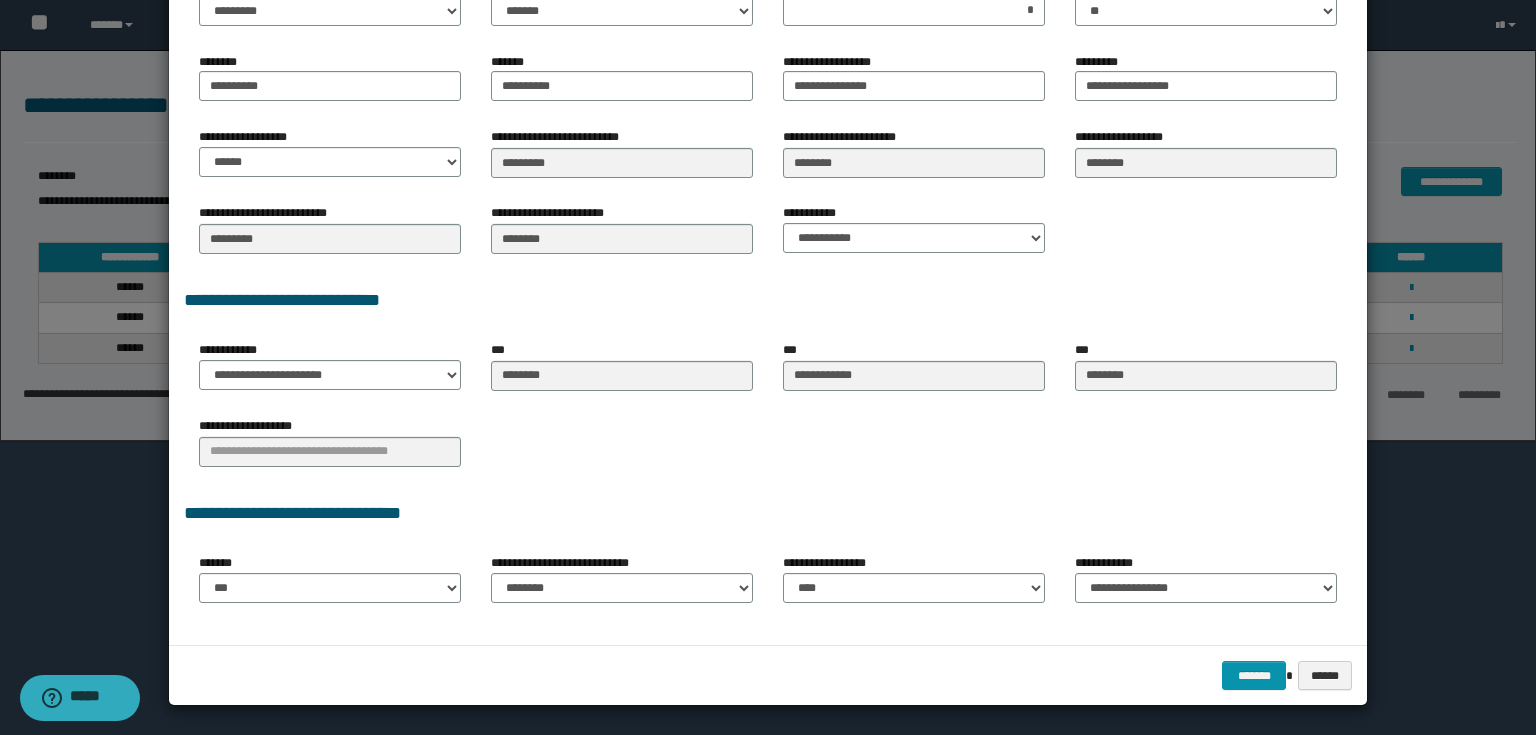 scroll, scrollTop: 343, scrollLeft: 0, axis: vertical 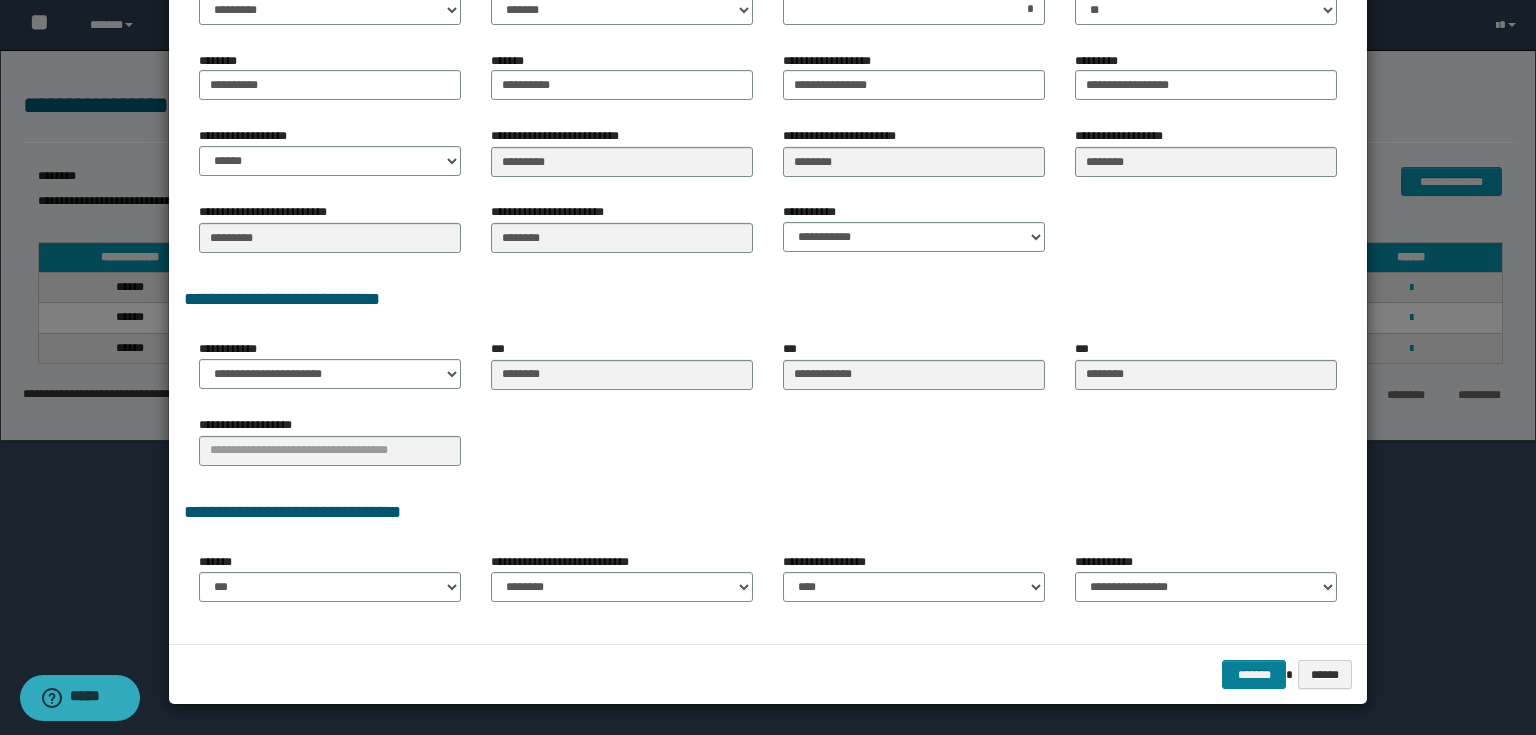 type on "******" 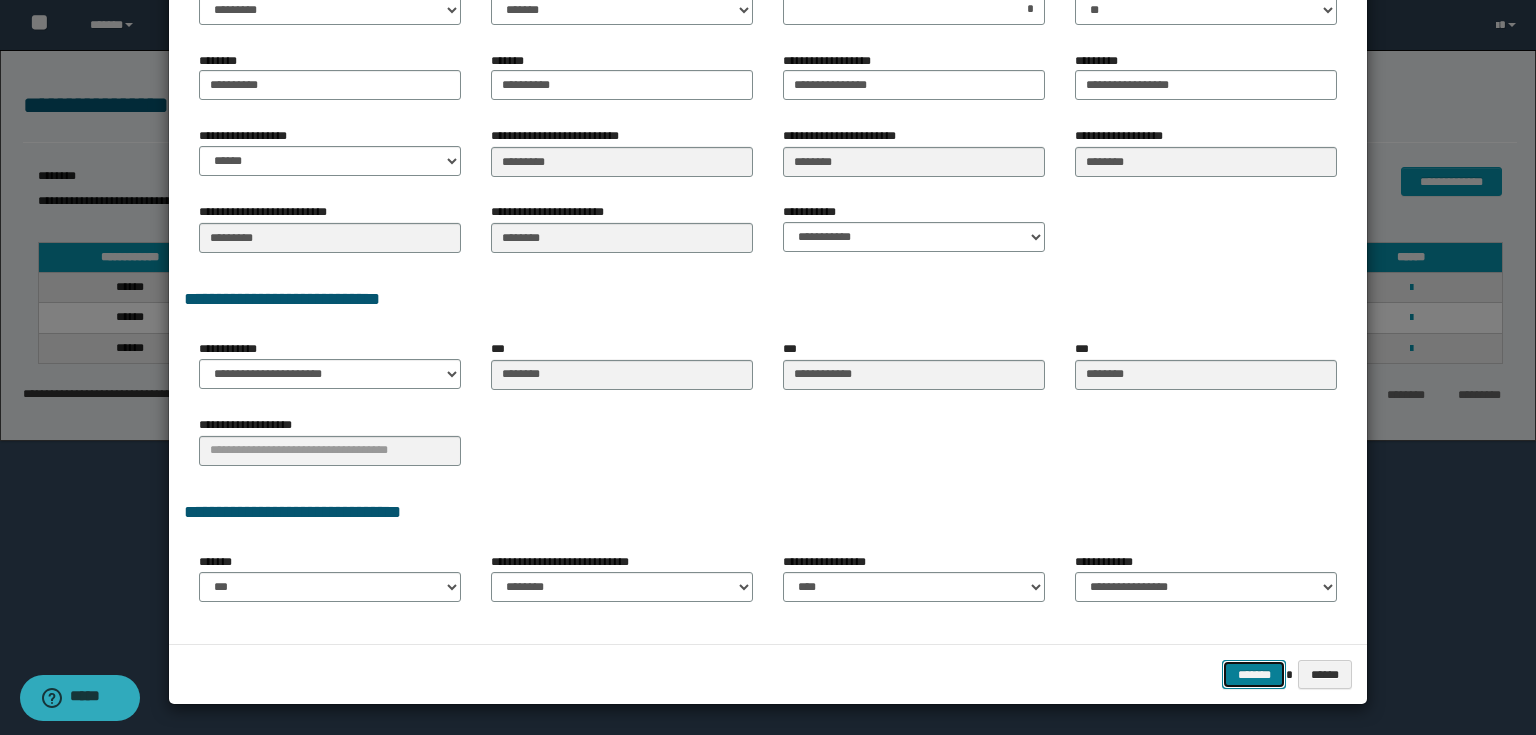 click on "*******" at bounding box center (1254, 675) 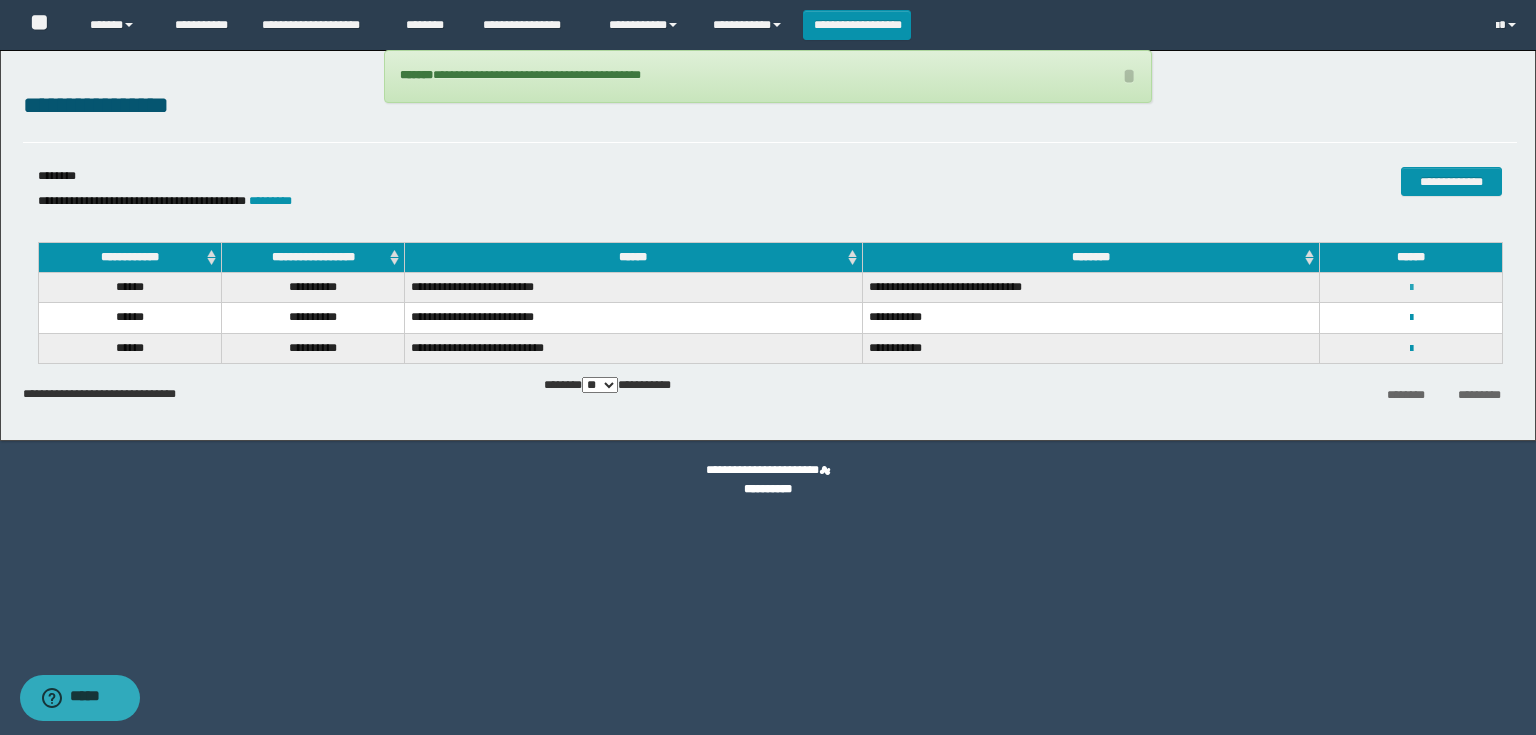 click at bounding box center (1411, 288) 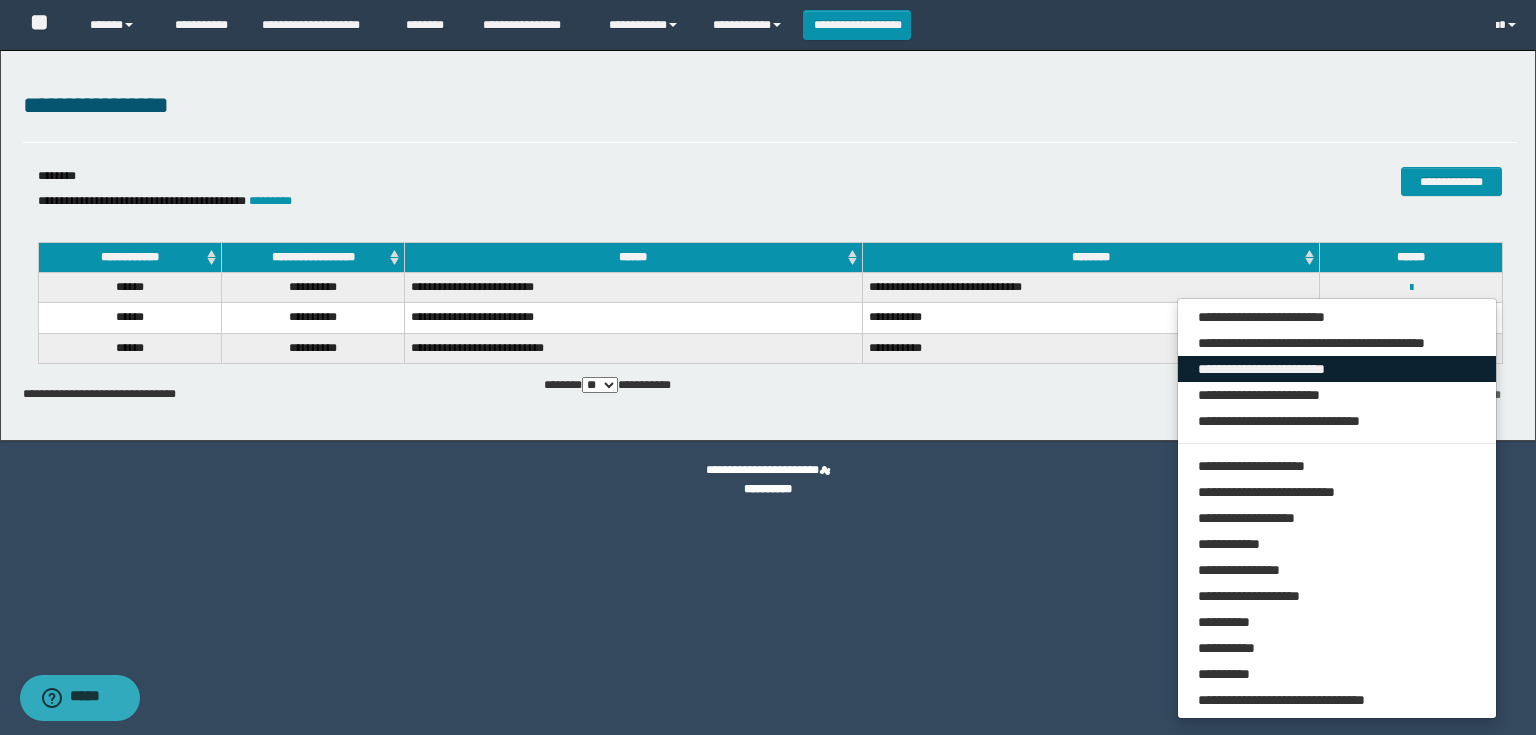 click on "**********" at bounding box center (1337, 369) 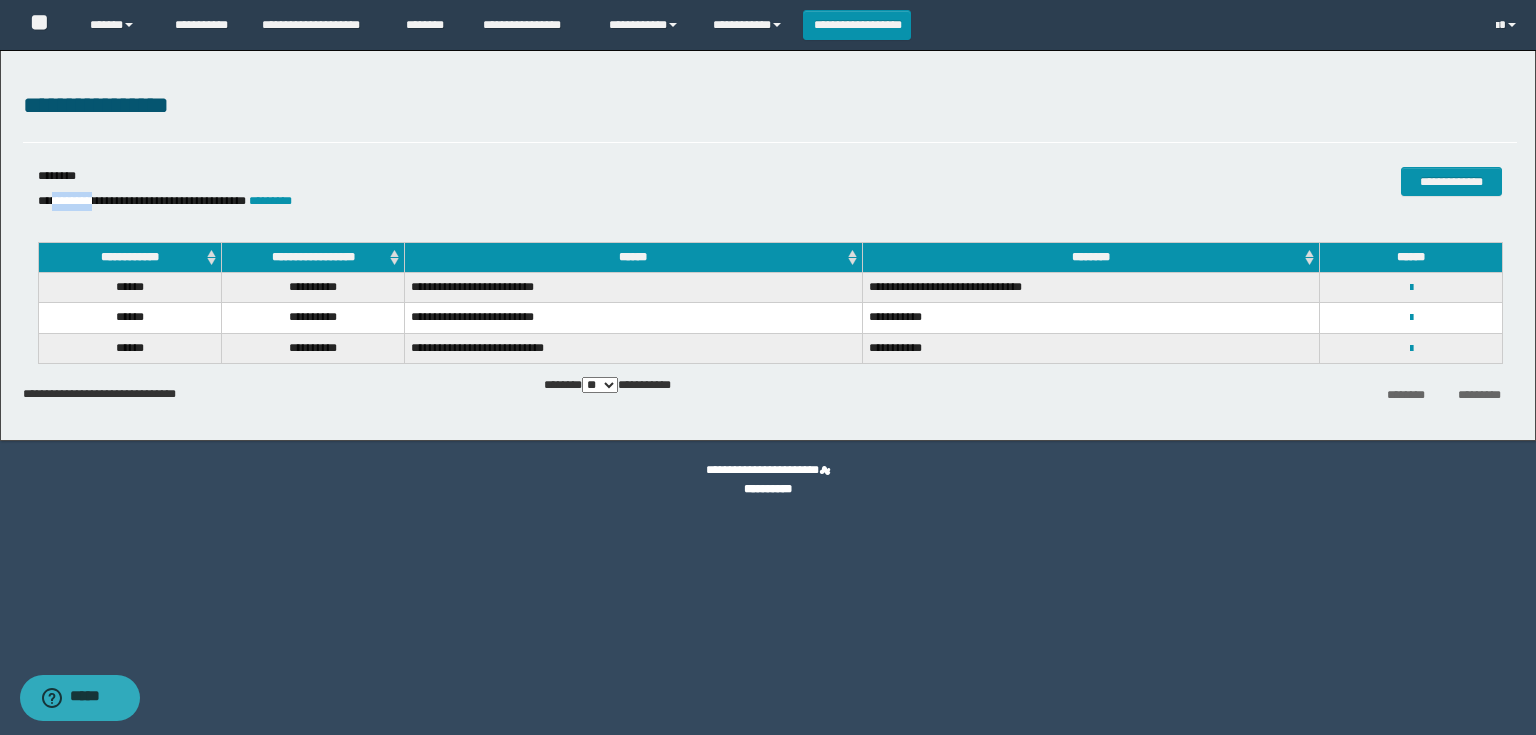drag, startPoint x: 107, startPoint y: 204, endPoint x: 54, endPoint y: 204, distance: 53 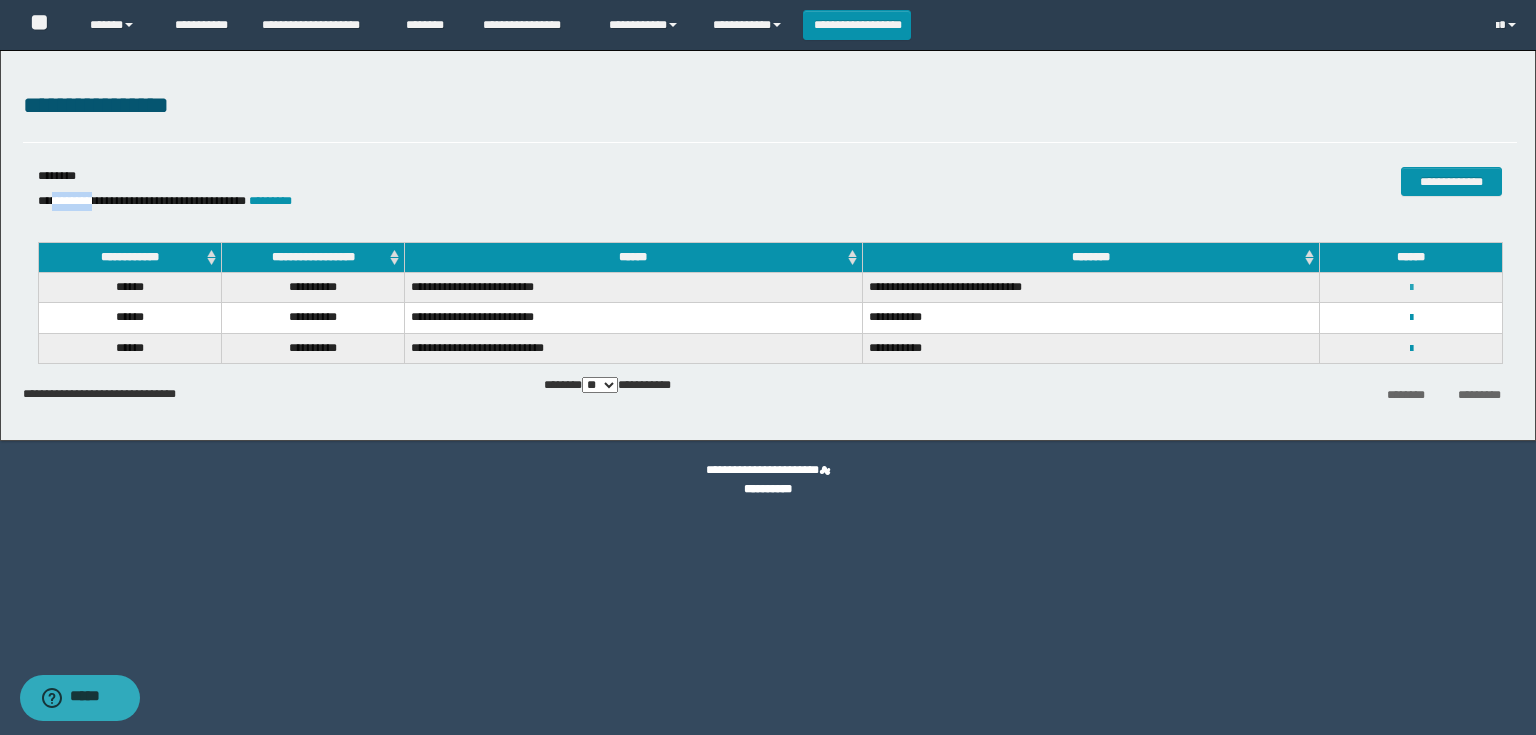 click at bounding box center [1411, 288] 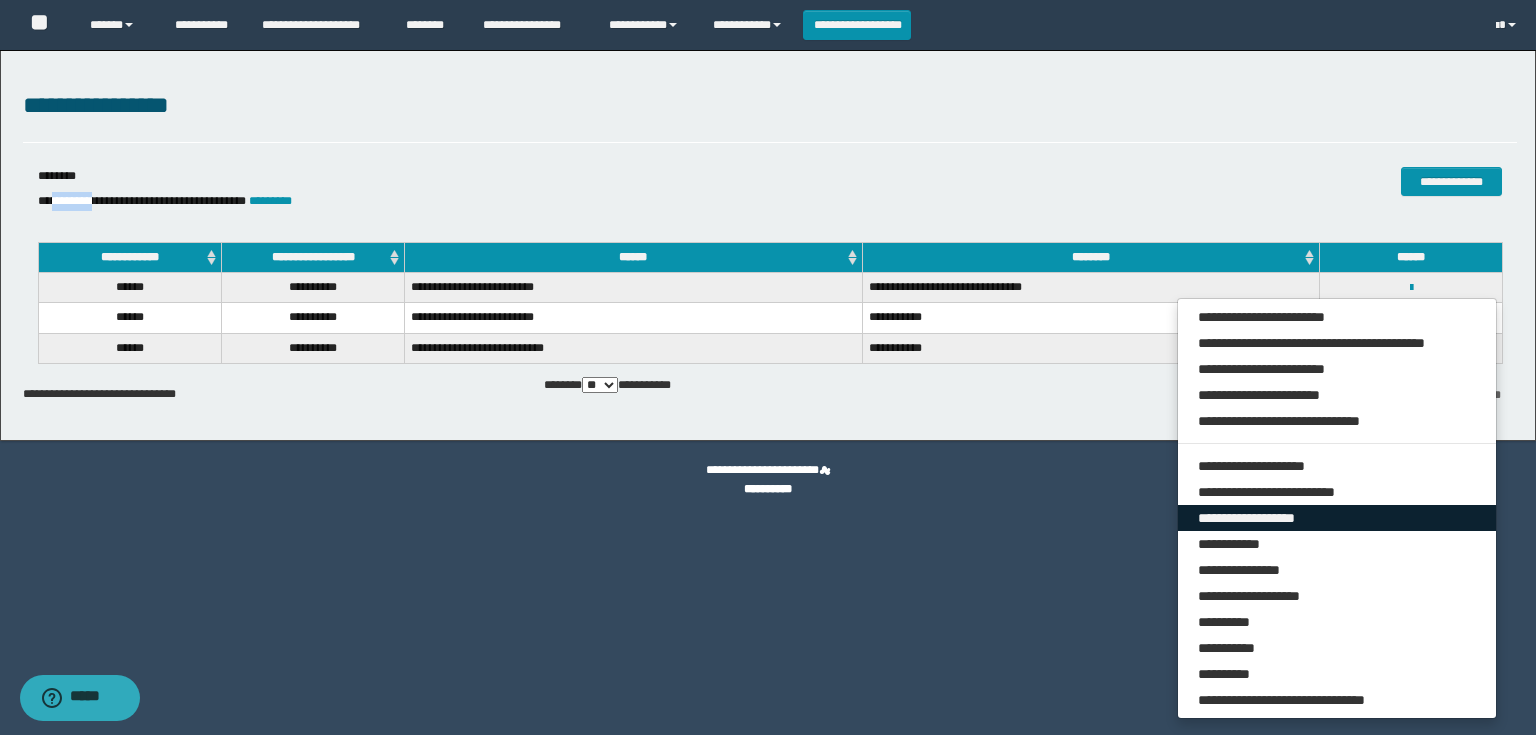 click on "**********" at bounding box center [1337, 518] 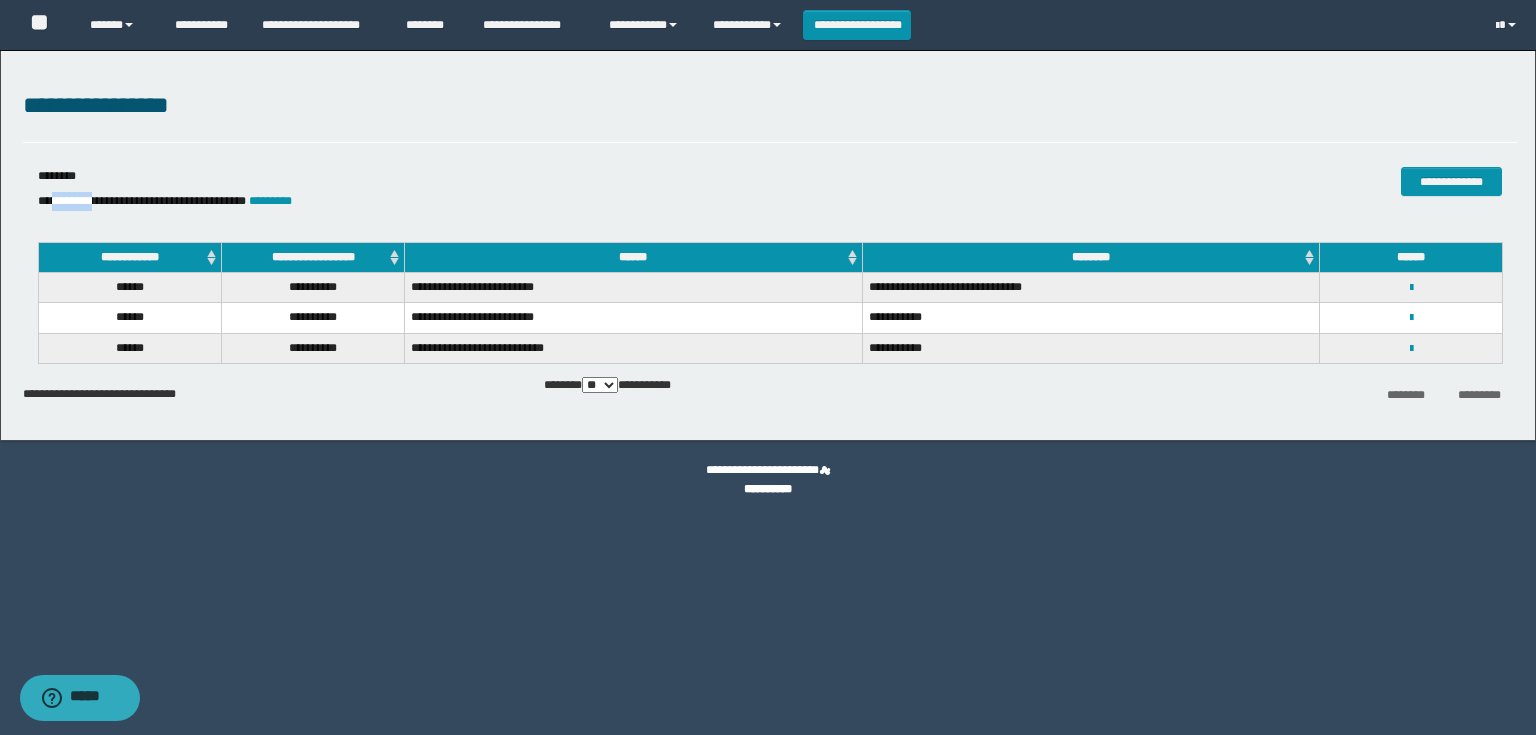 select on "*" 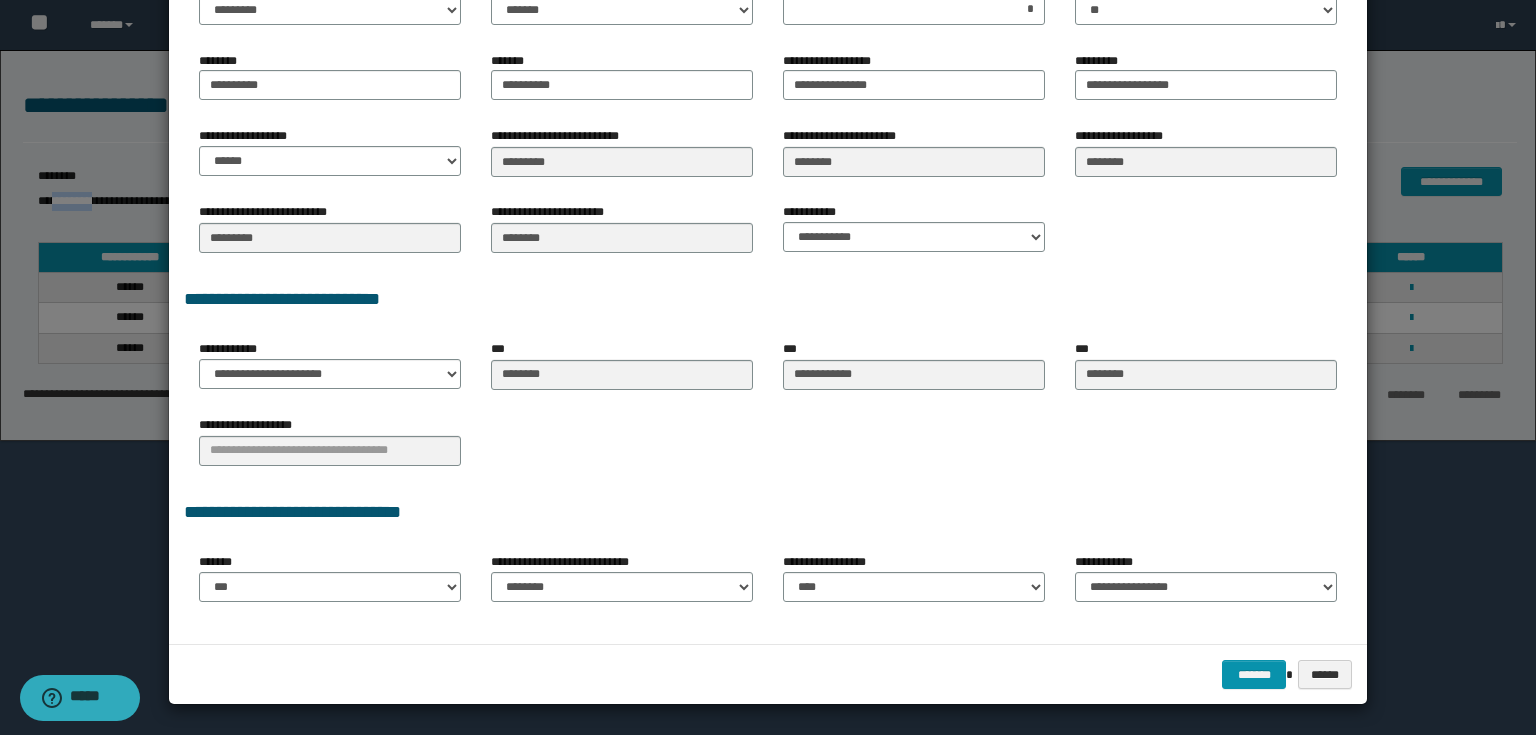 scroll, scrollTop: 0, scrollLeft: 0, axis: both 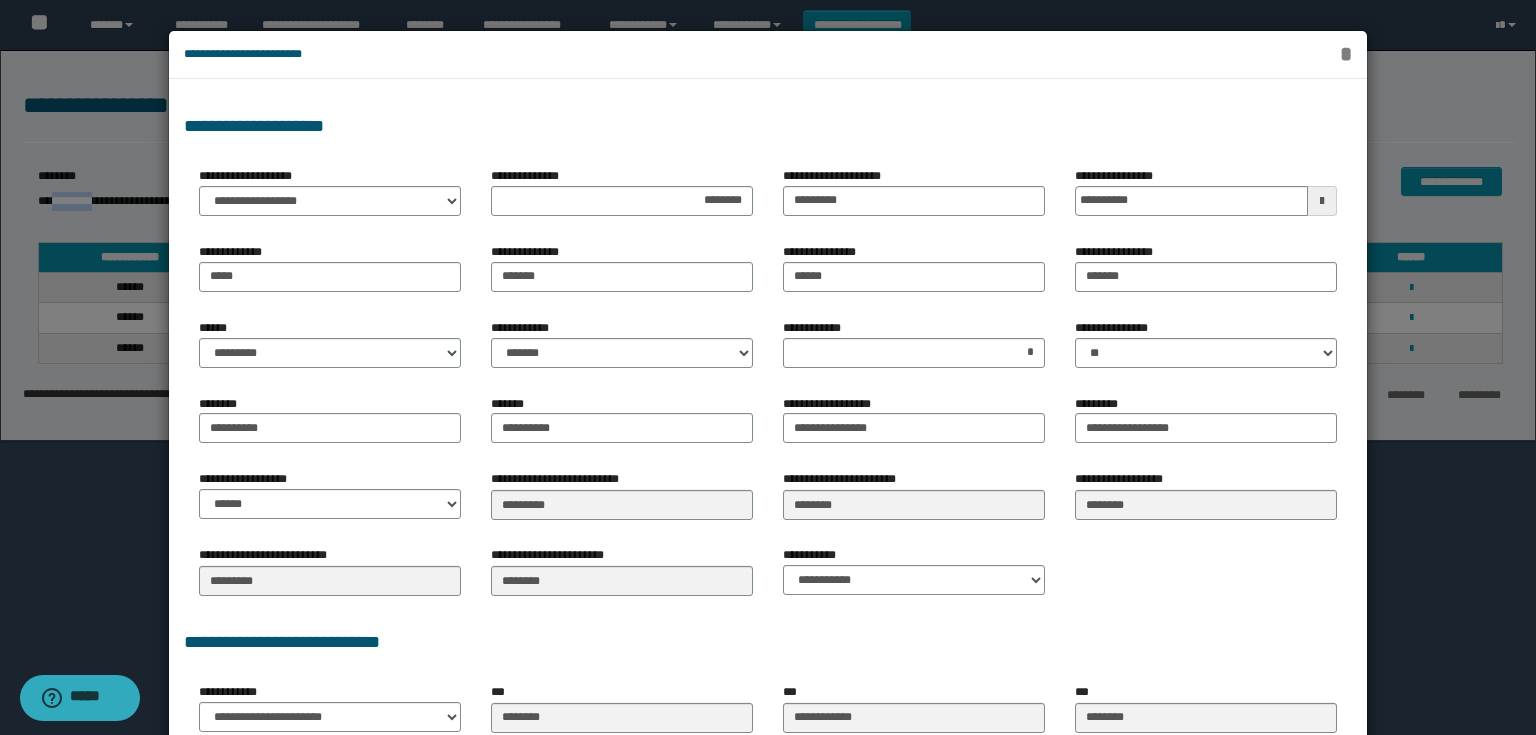 click on "*" at bounding box center [1346, 54] 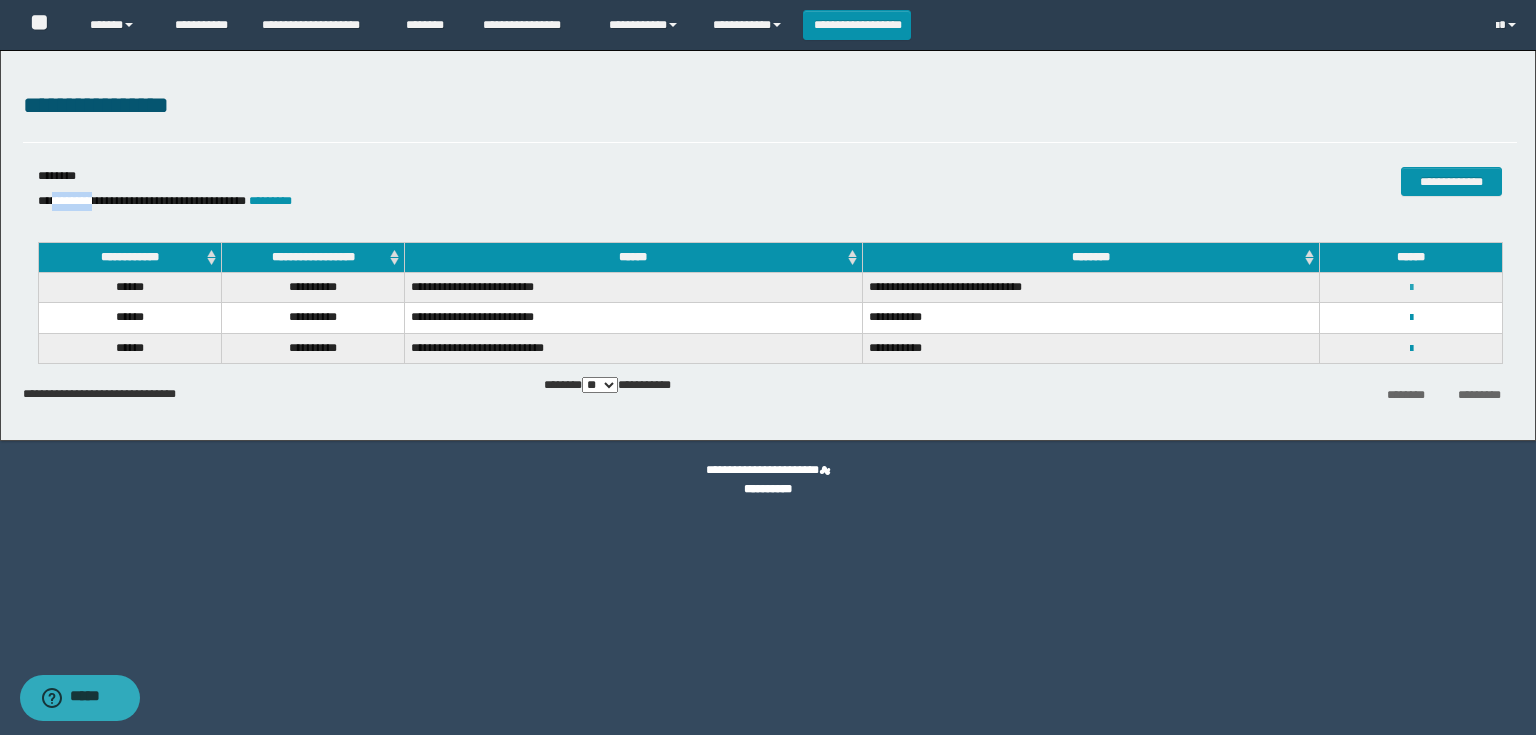 click at bounding box center (1411, 288) 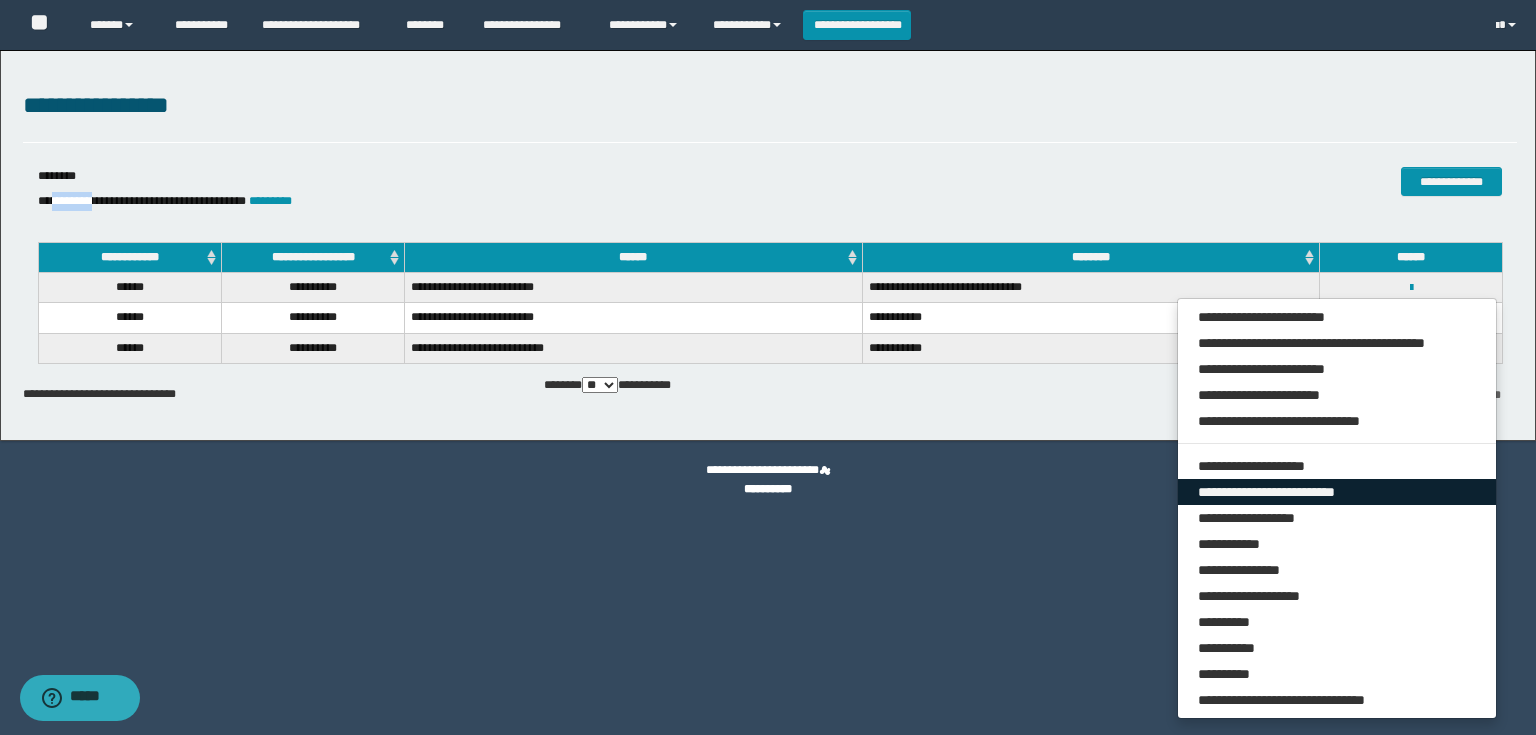 click on "**********" at bounding box center (1337, 492) 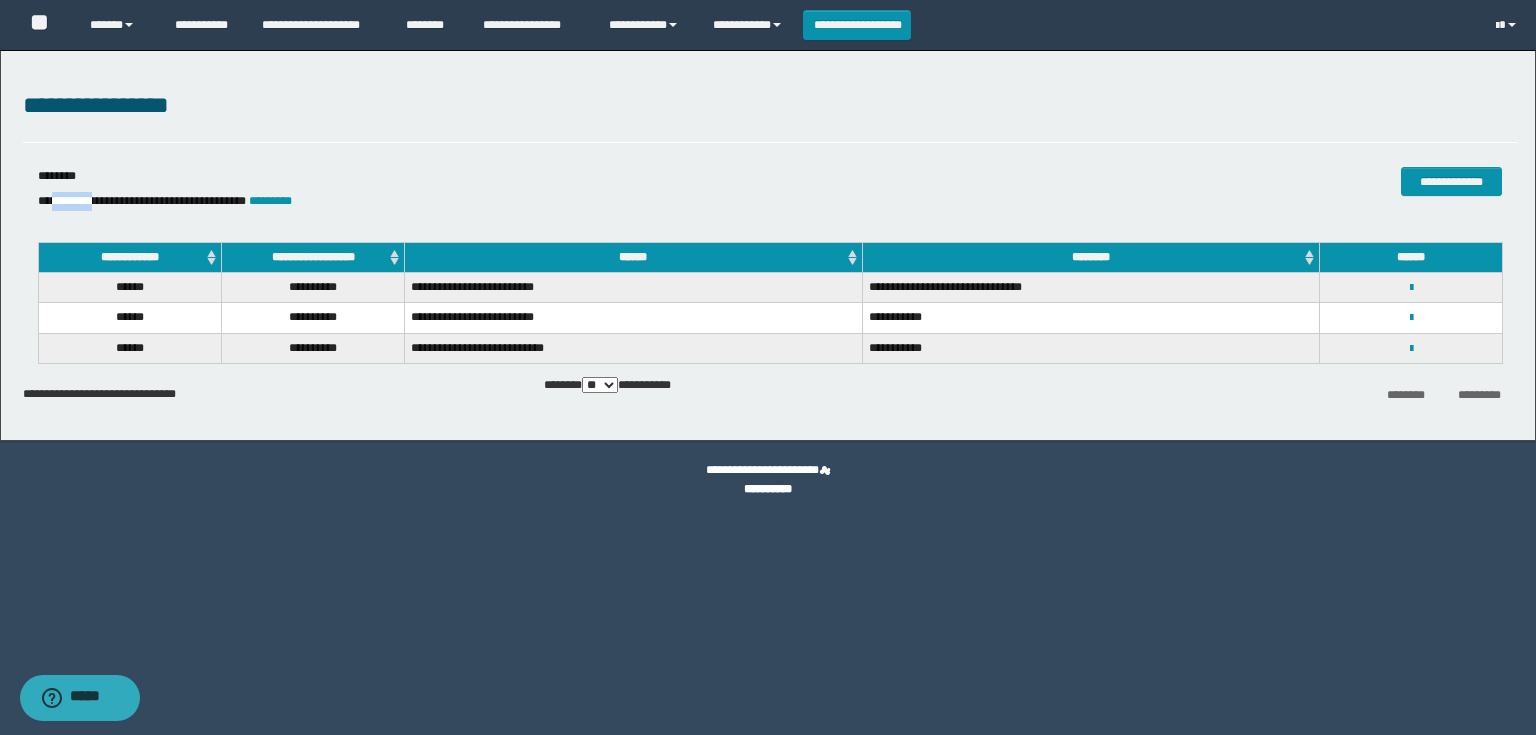select on "***" 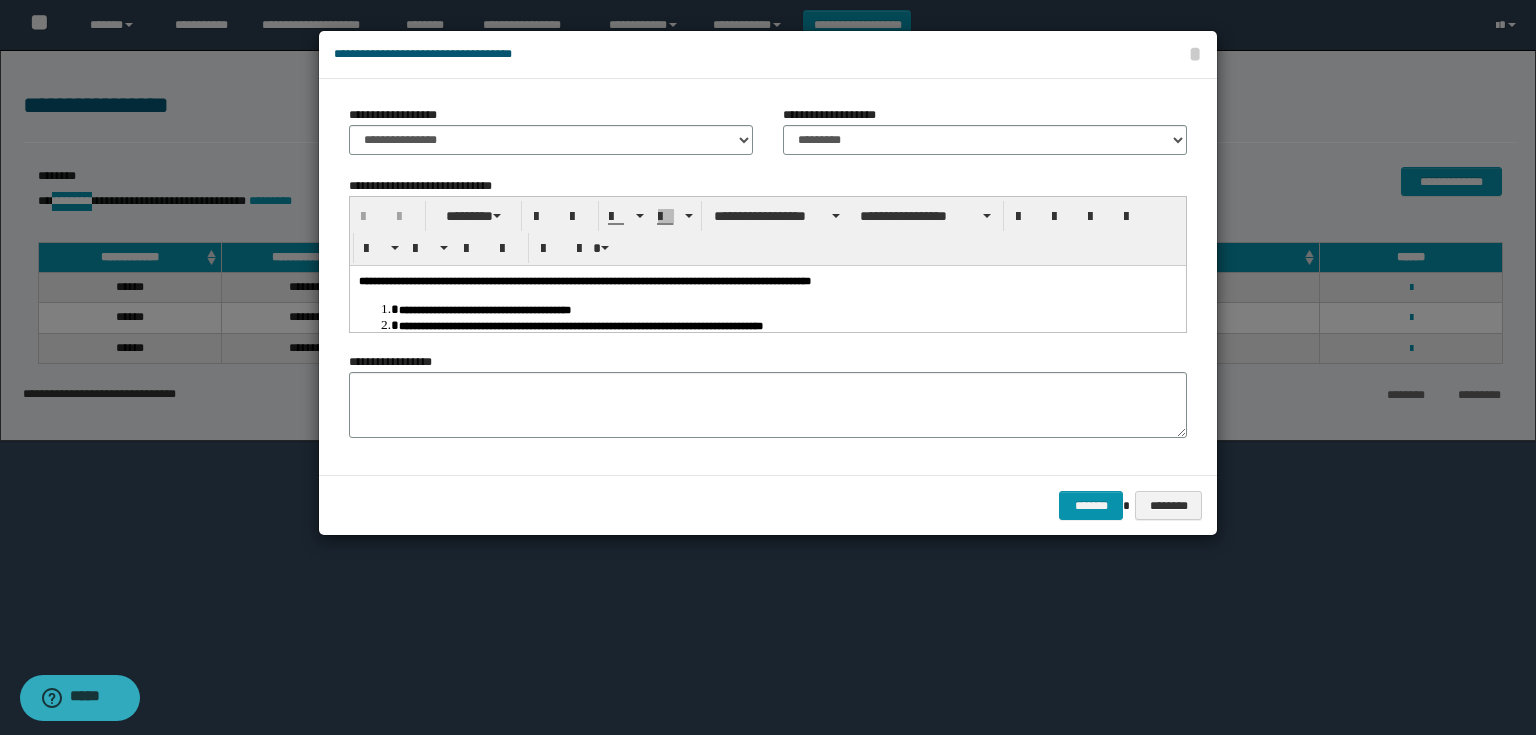 click on "**********" at bounding box center [581, 324] 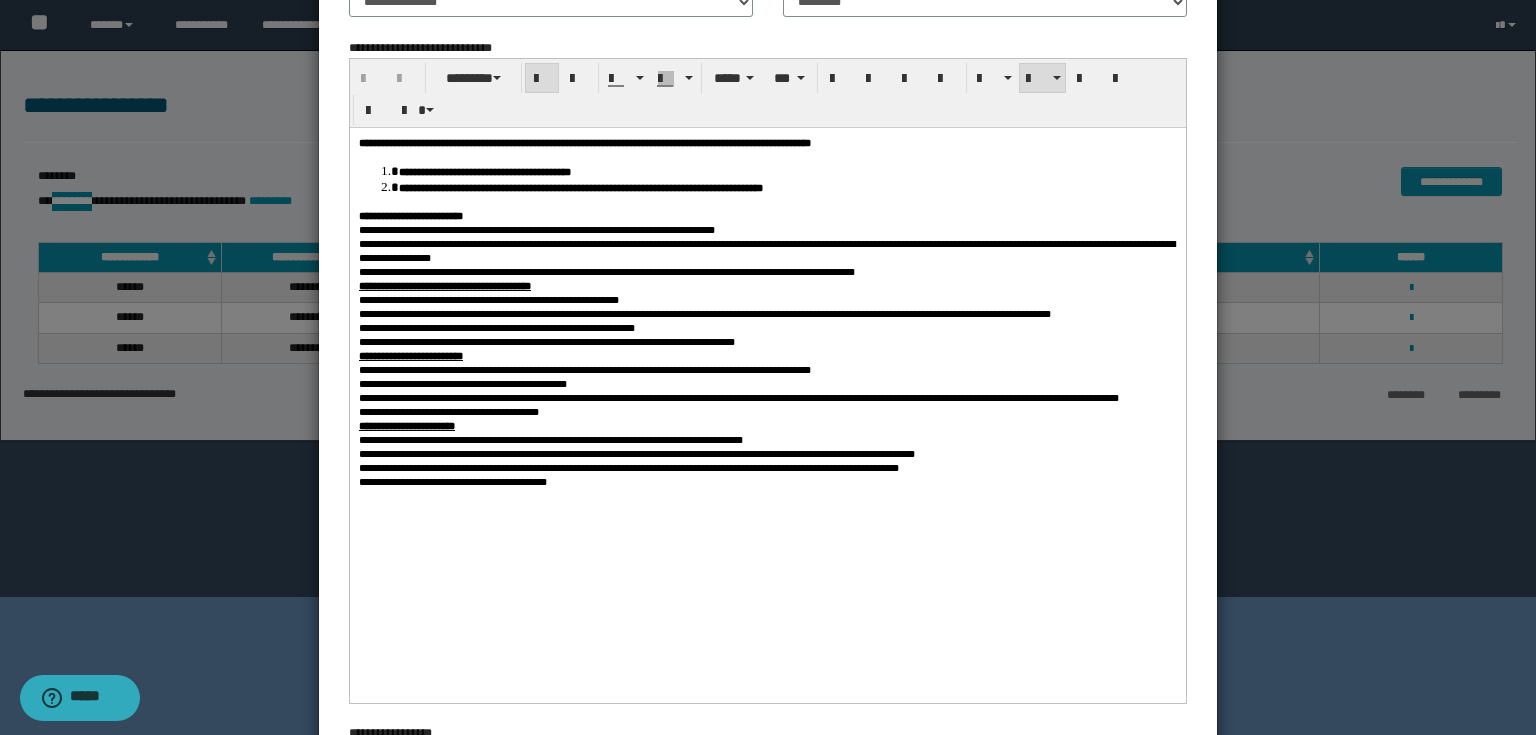 scroll, scrollTop: 160, scrollLeft: 0, axis: vertical 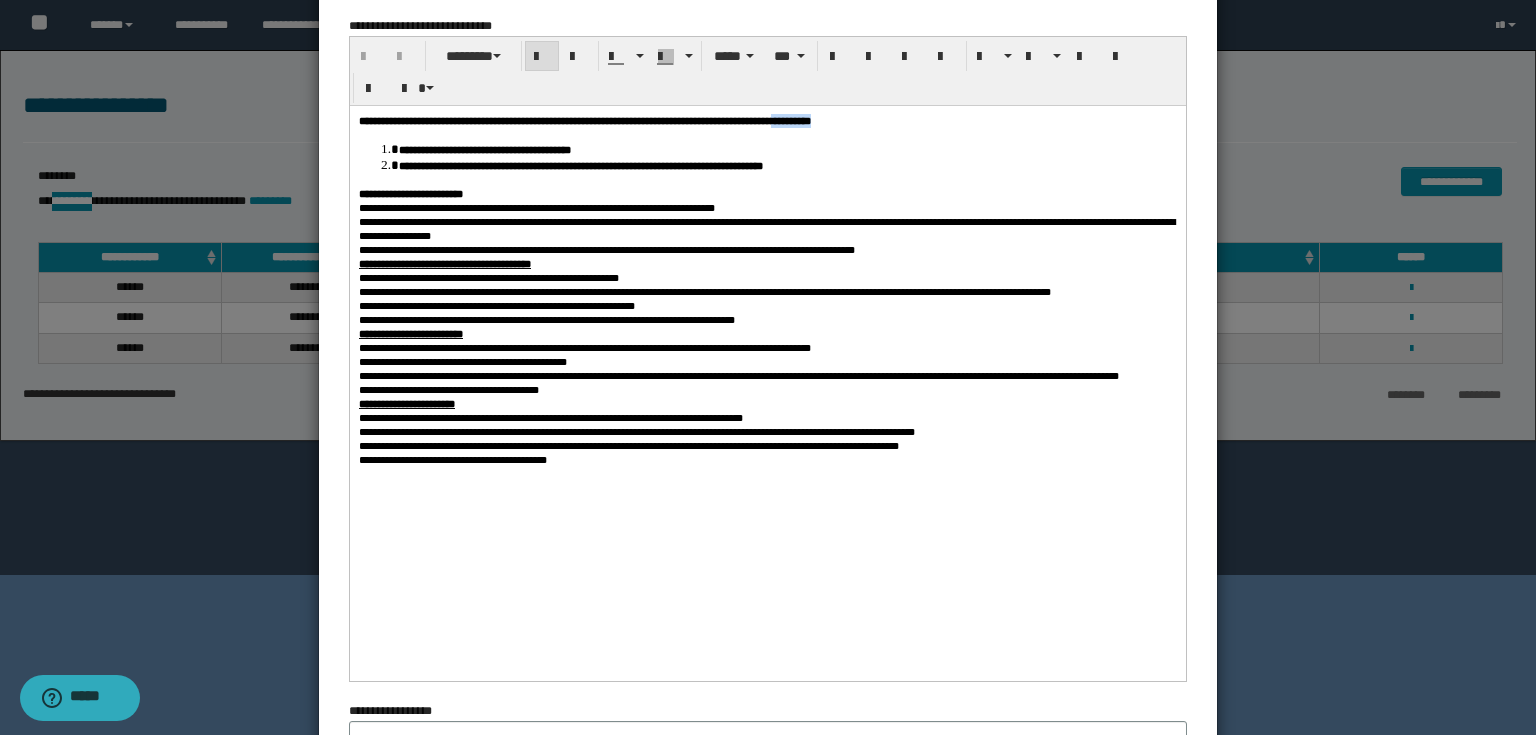 drag, startPoint x: 1084, startPoint y: 122, endPoint x: 1047, endPoint y: 122, distance: 37 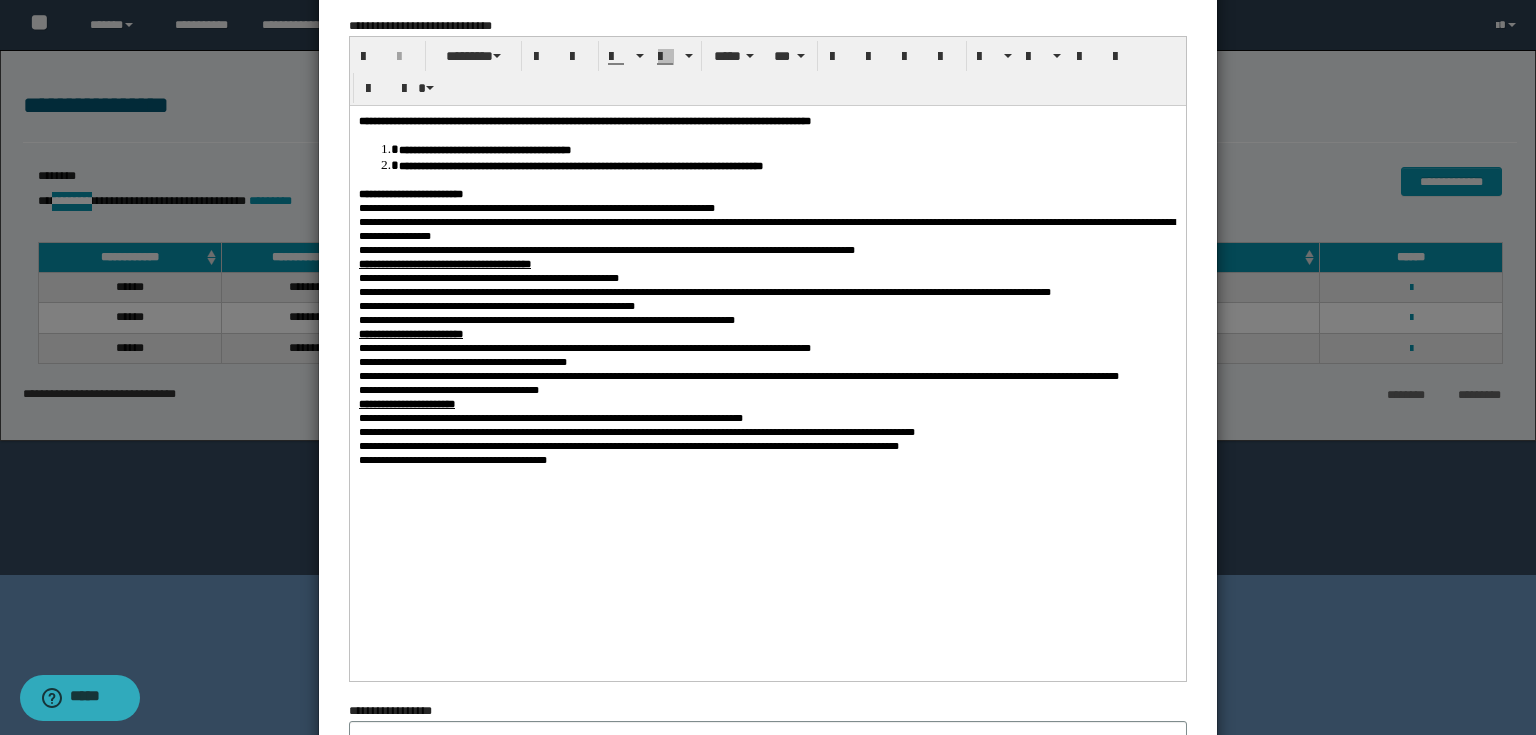 drag, startPoint x: 424, startPoint y: 640, endPoint x: 392, endPoint y: 606, distance: 46.69047 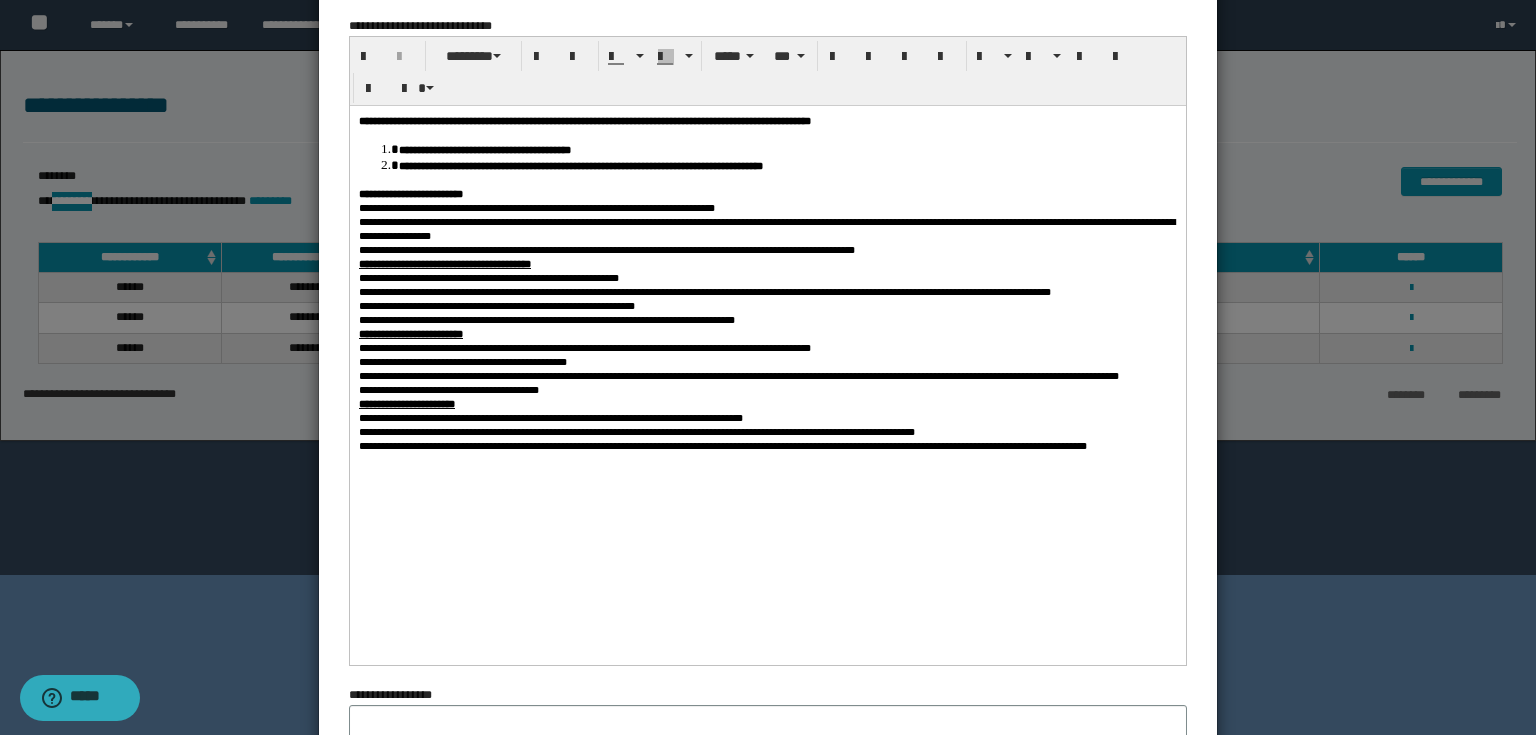 click on "**********" at bounding box center [629, 445] 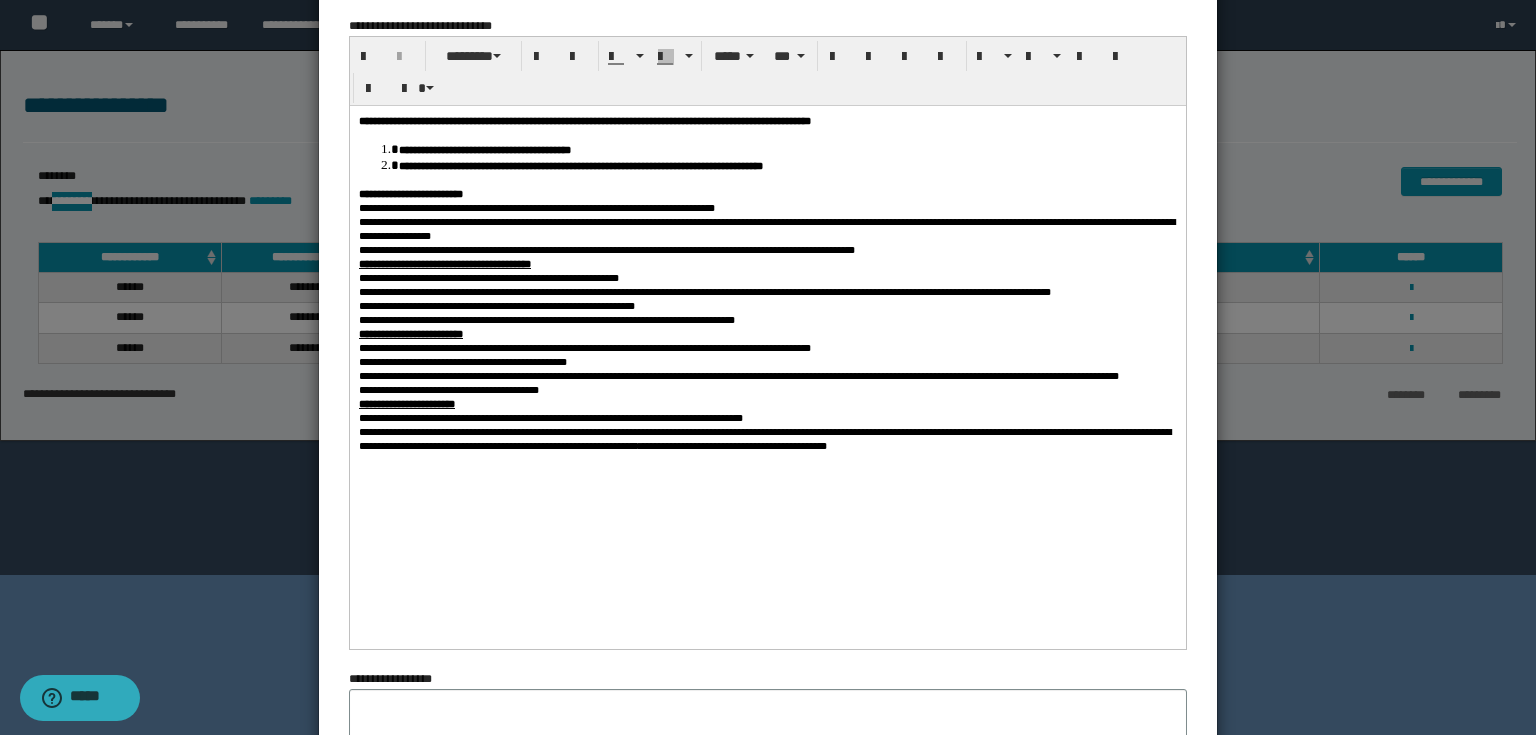 click on "**********" at bounding box center (768, 307) 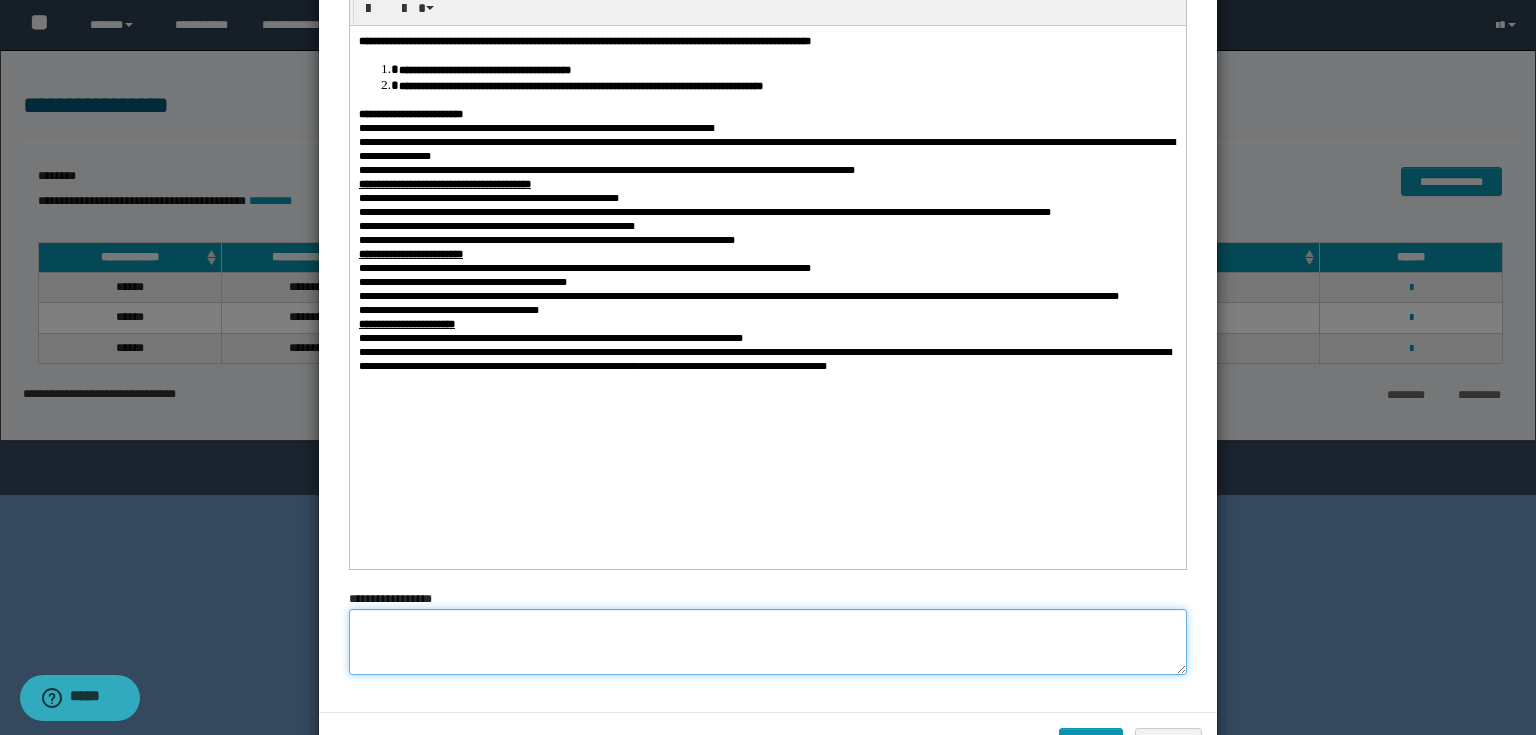 click at bounding box center [768, 642] 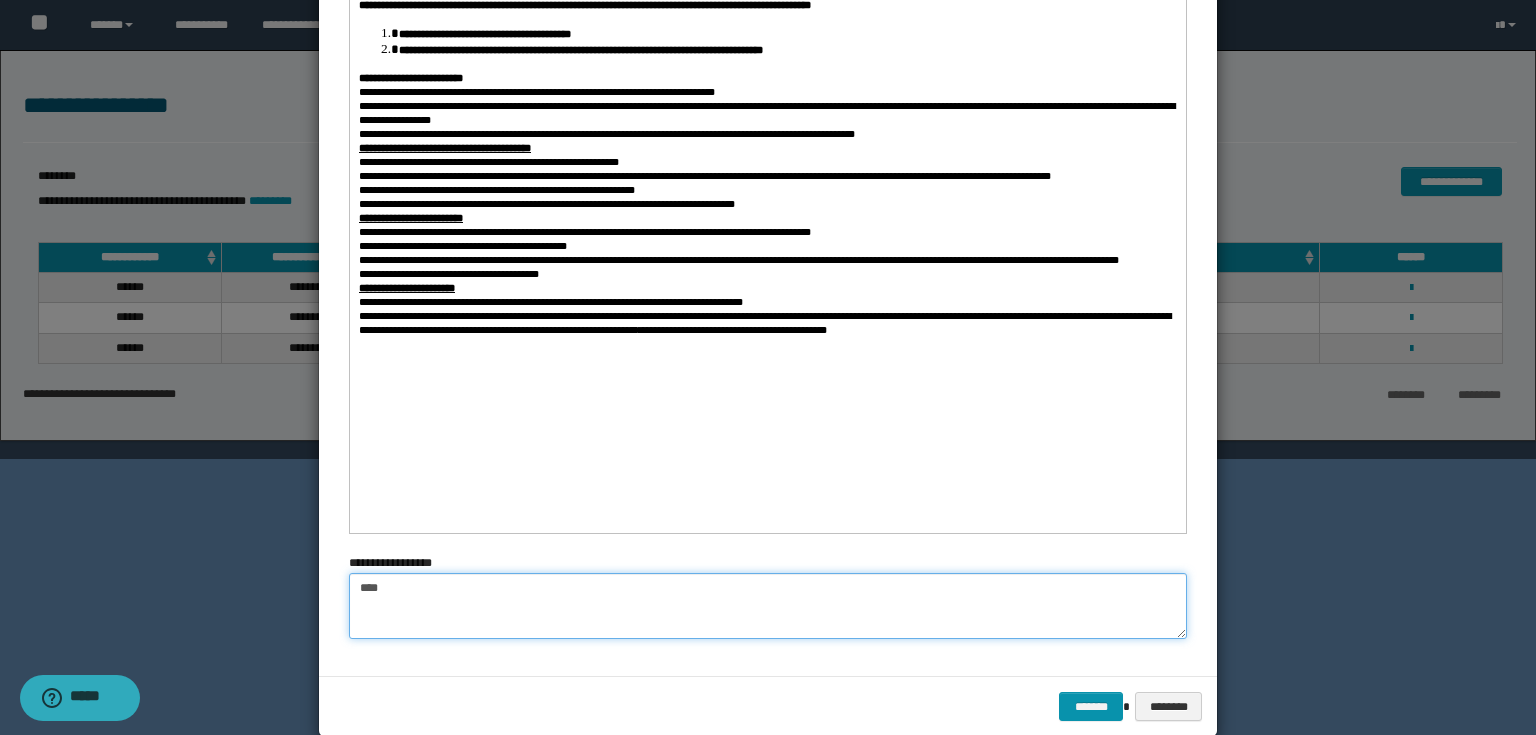 scroll, scrollTop: 307, scrollLeft: 0, axis: vertical 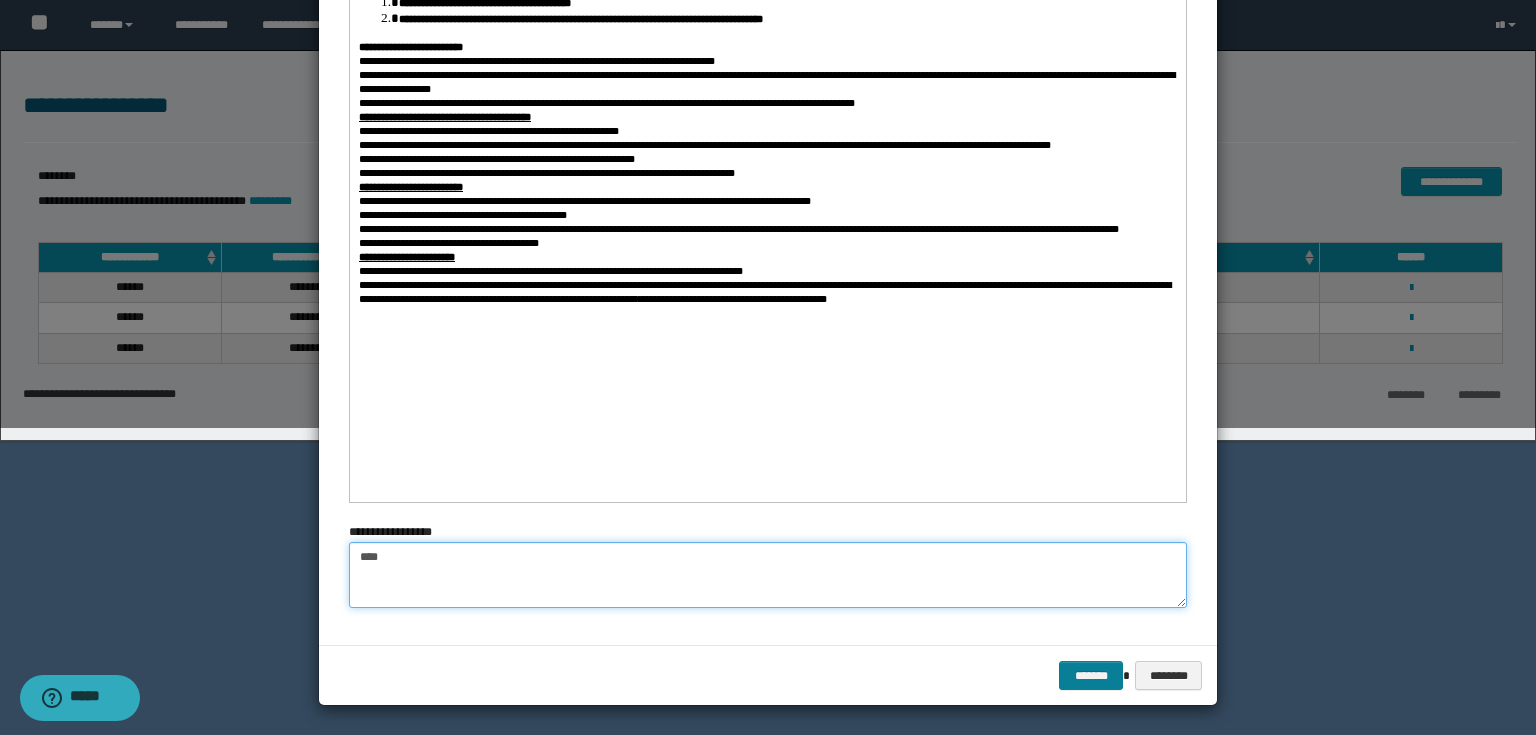 type on "****" 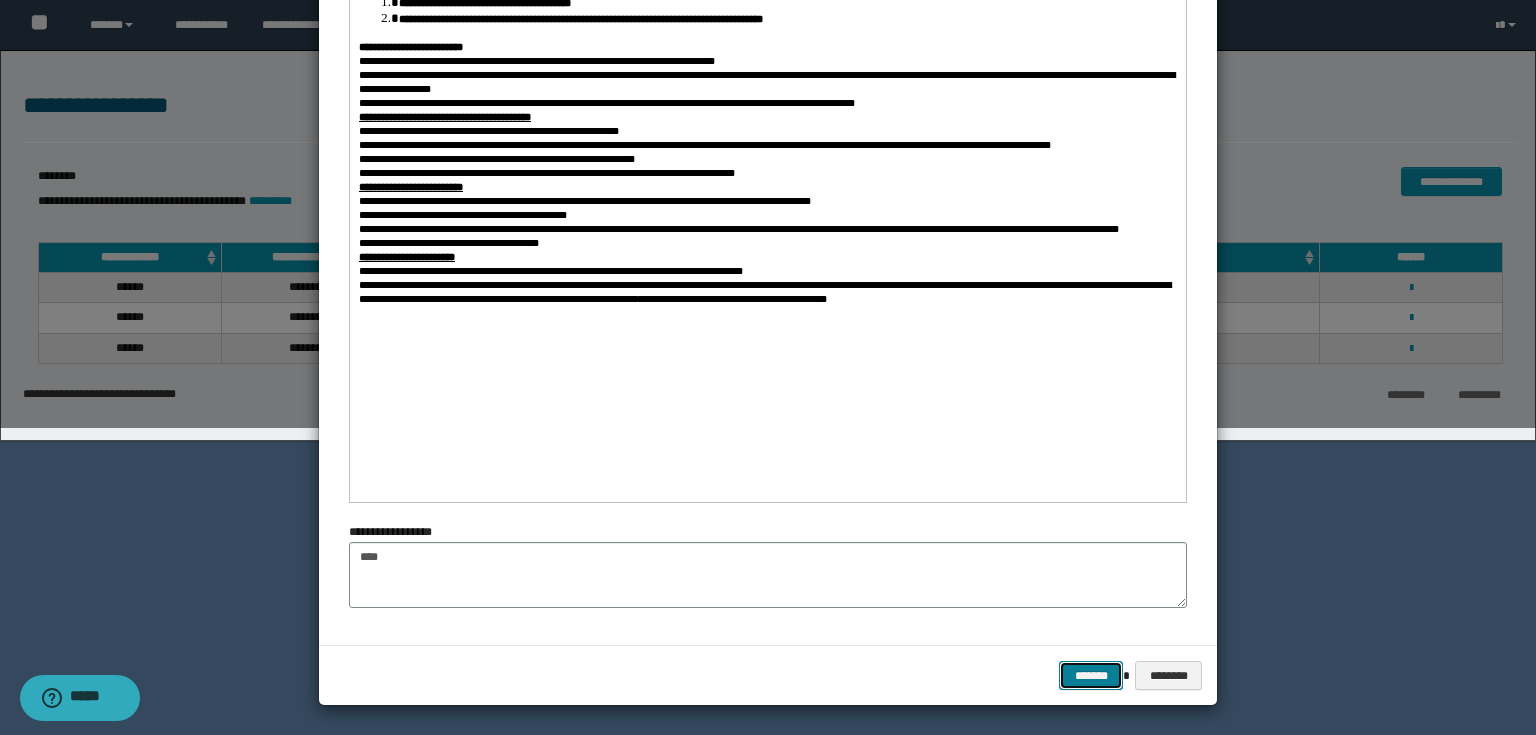 click on "*******" at bounding box center (1091, 676) 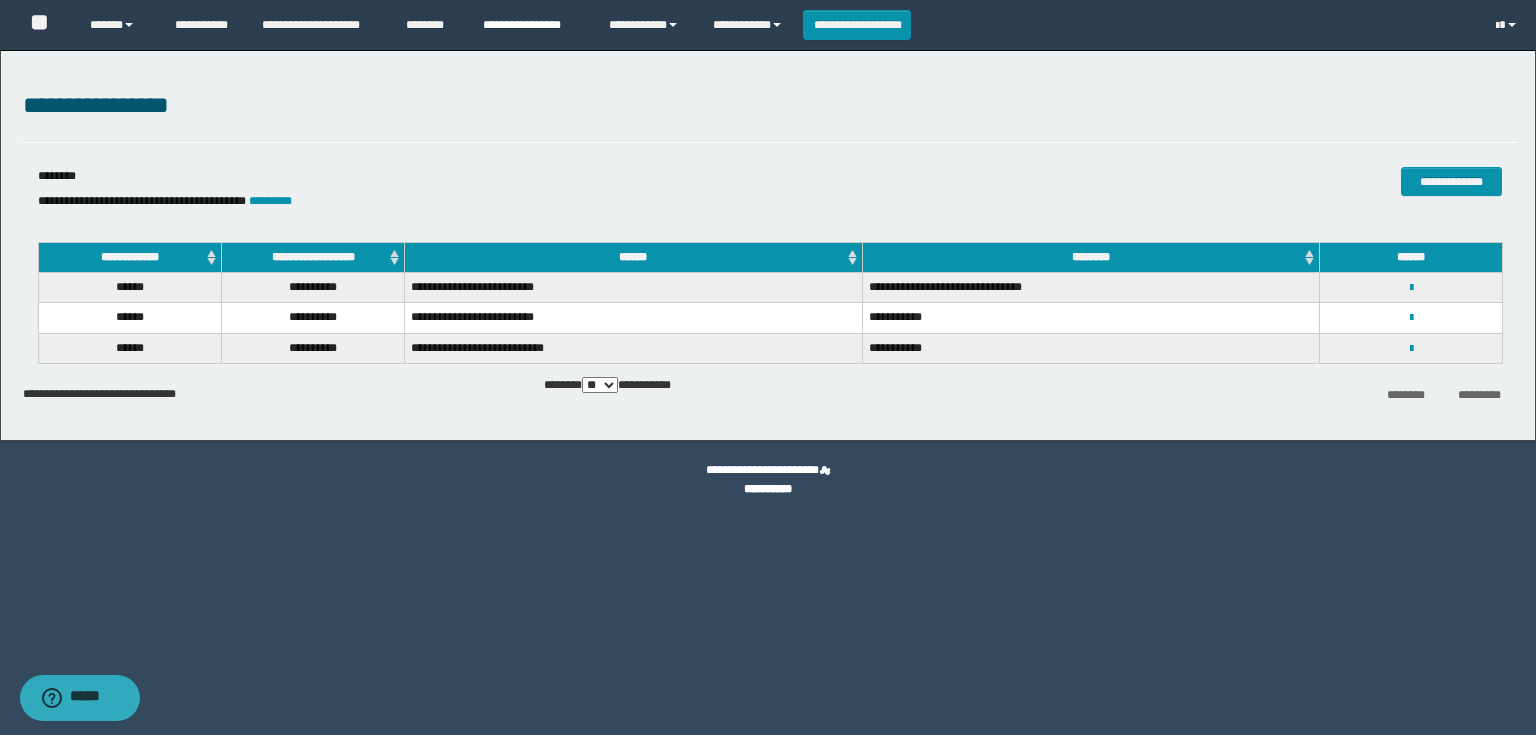 click on "**********" at bounding box center (531, 25) 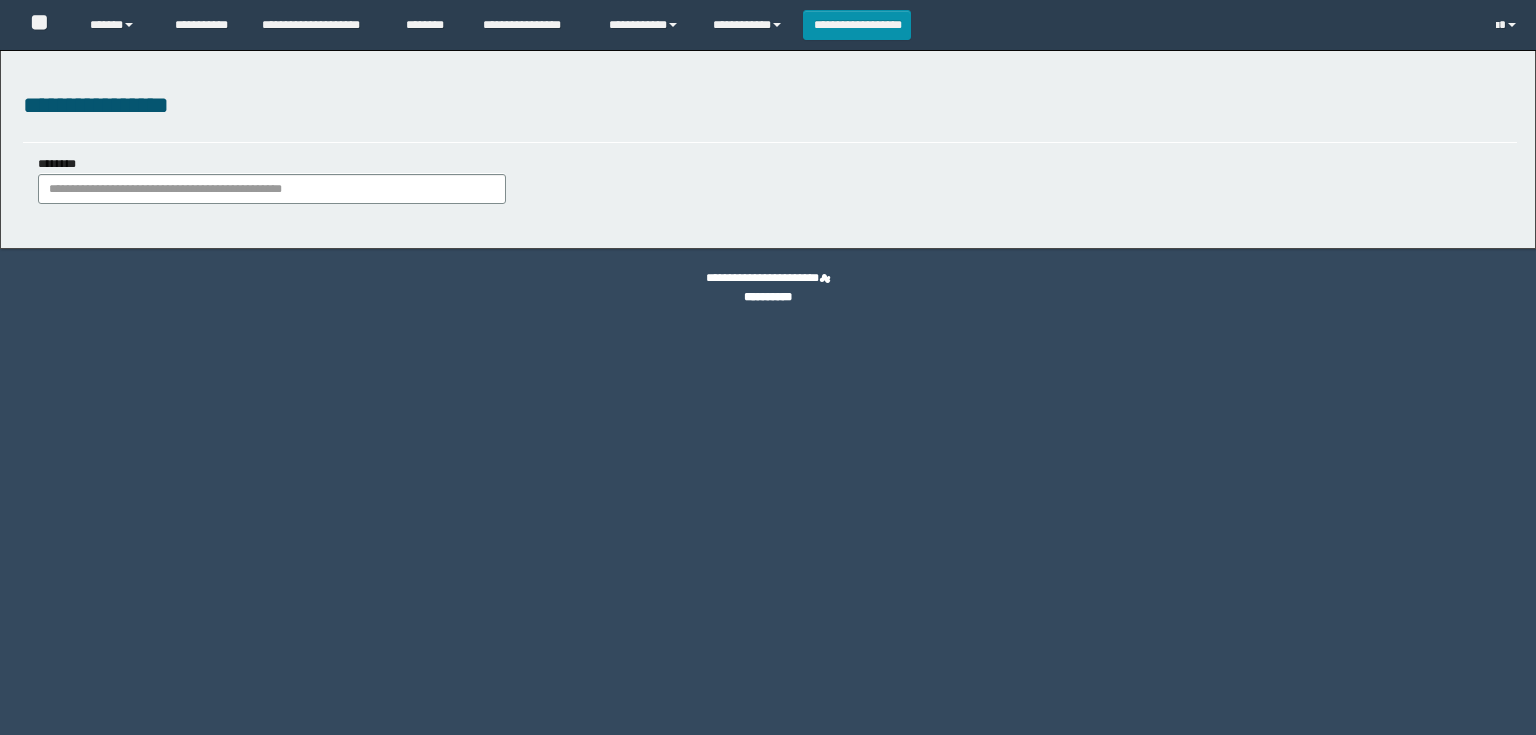 scroll, scrollTop: 0, scrollLeft: 0, axis: both 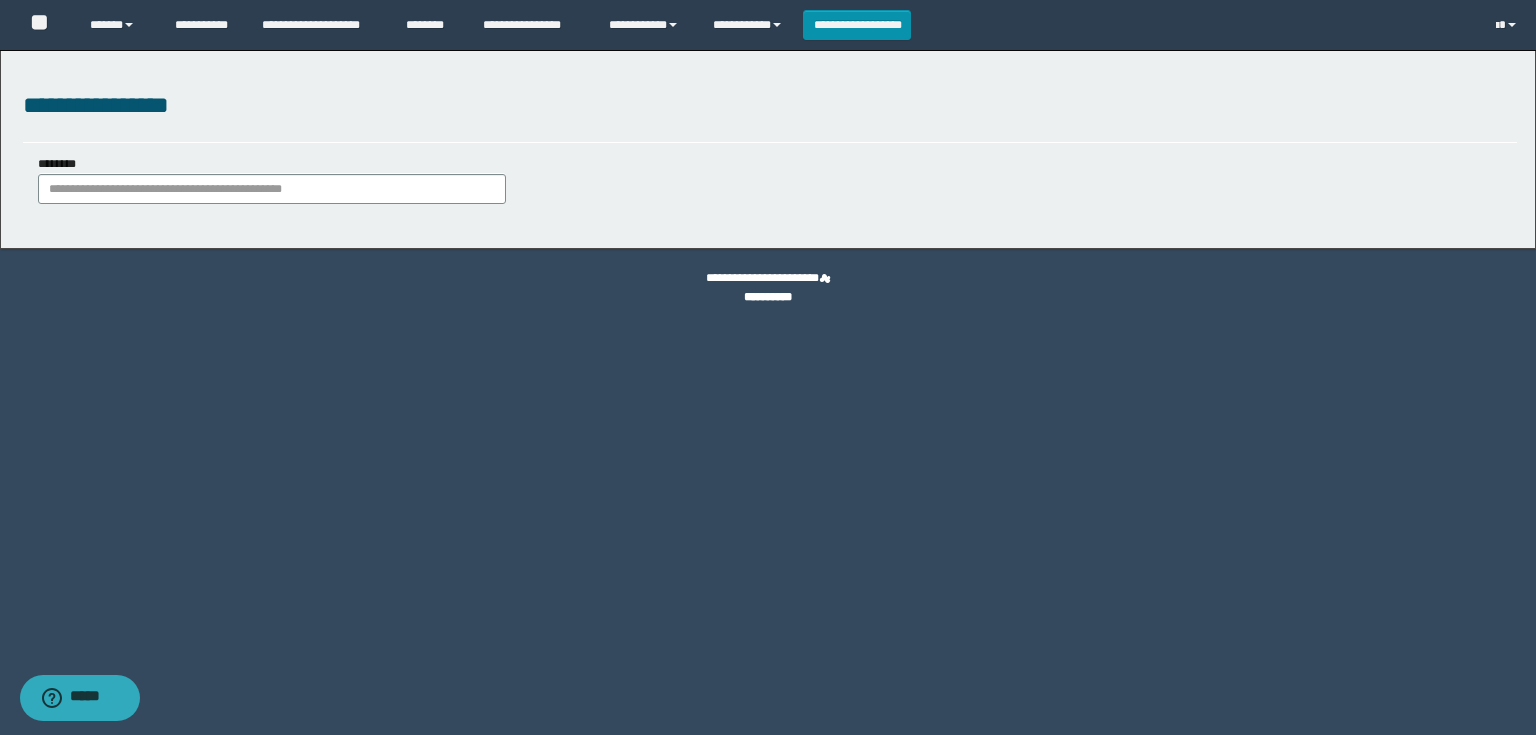click on "**********" at bounding box center [770, 187] 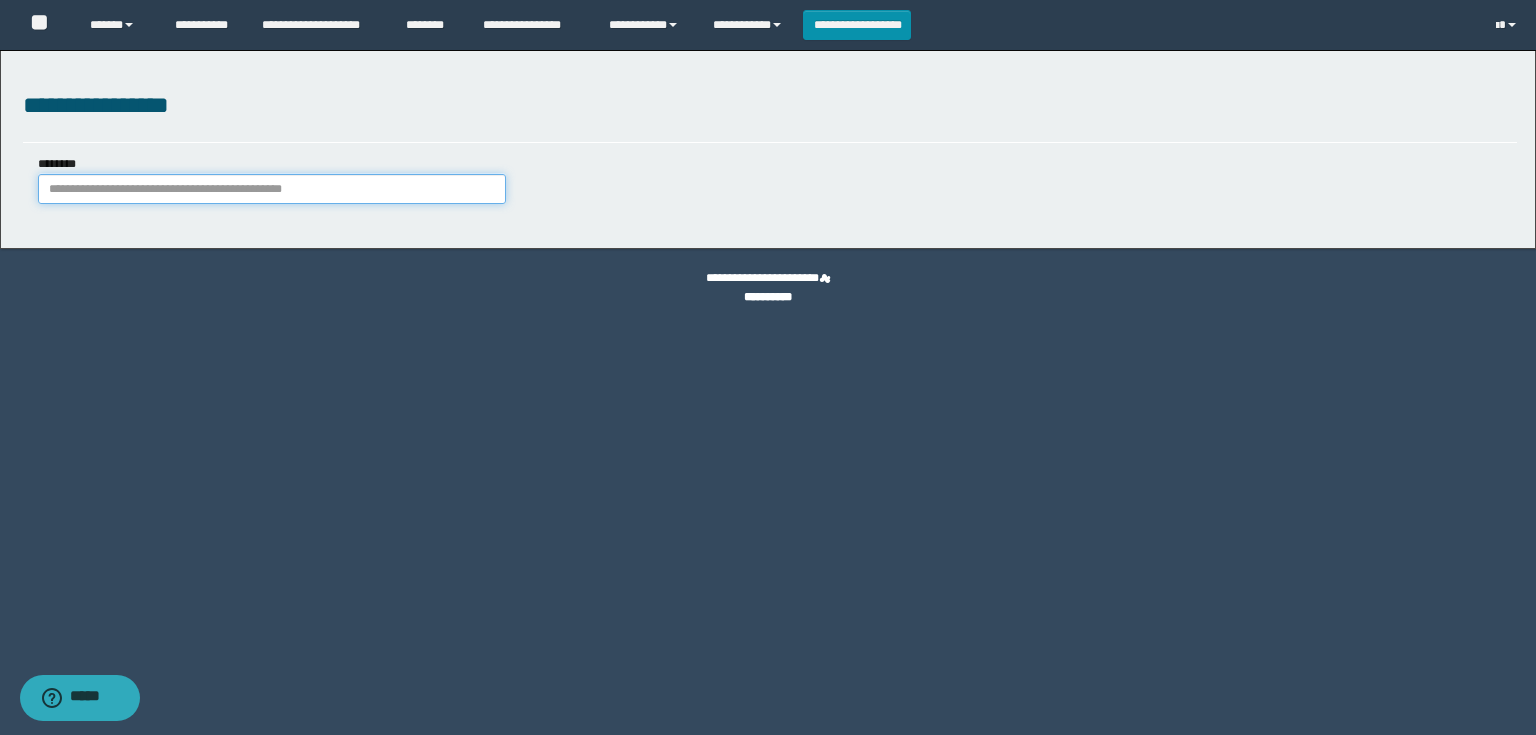 click on "********" at bounding box center [272, 189] 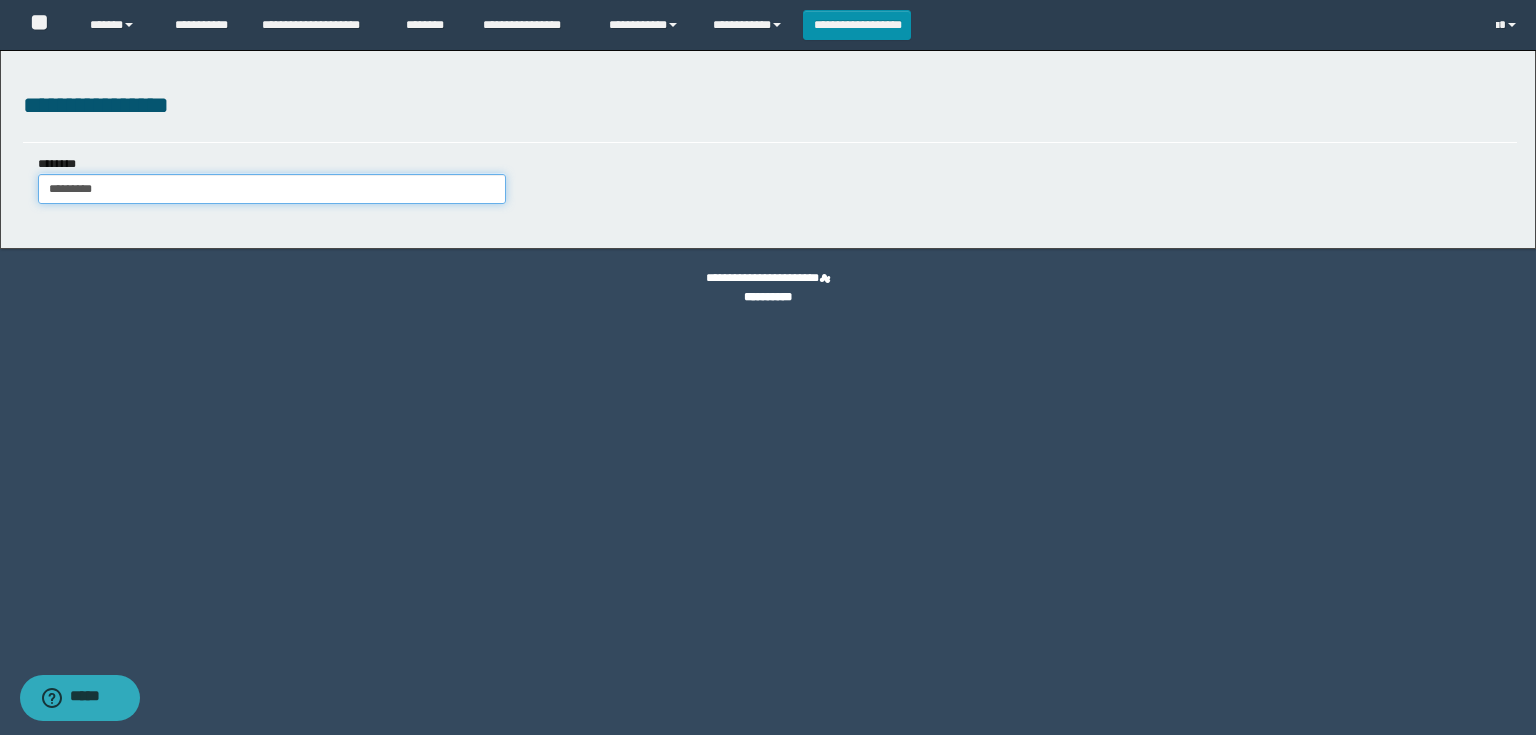 click on "********" at bounding box center (272, 189) 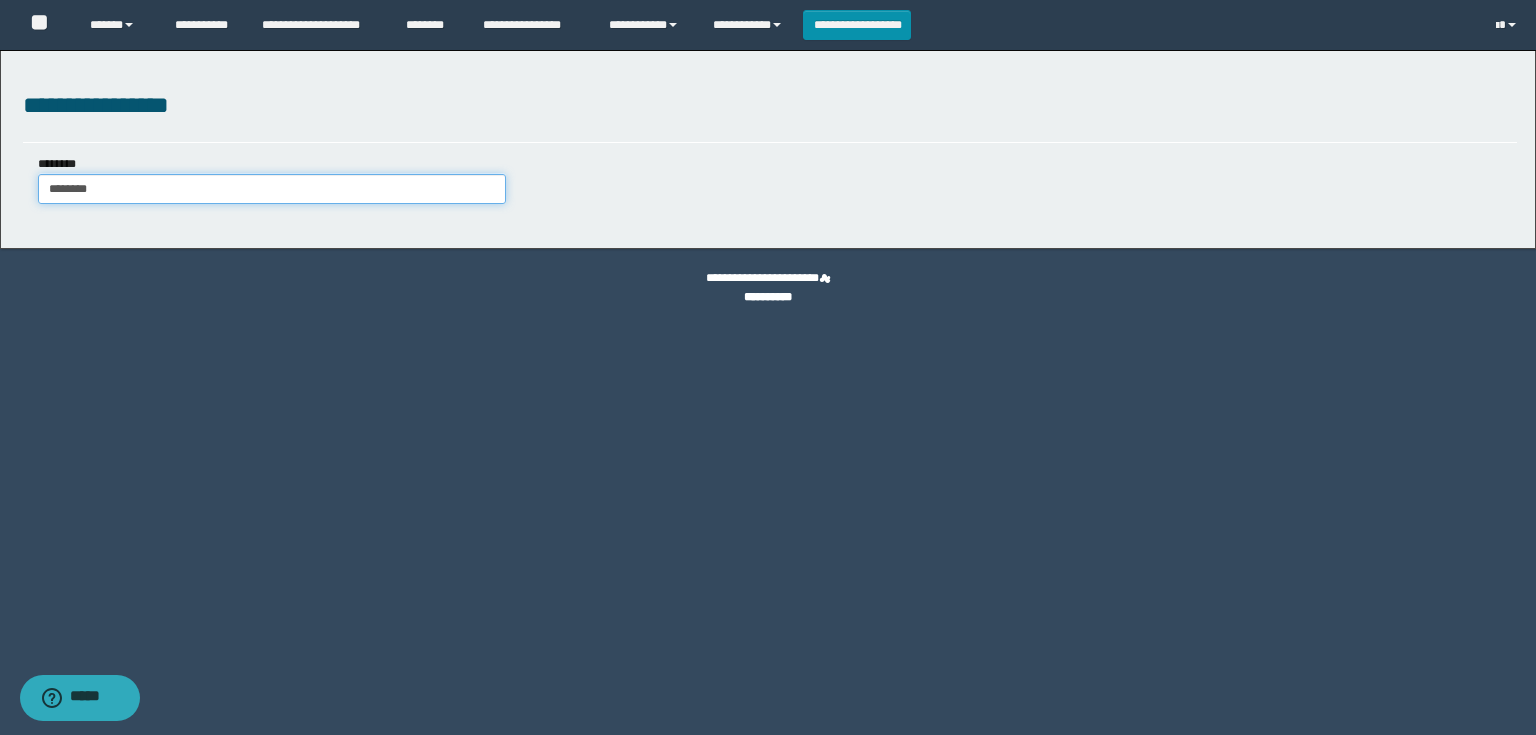 click on "********" at bounding box center (272, 189) 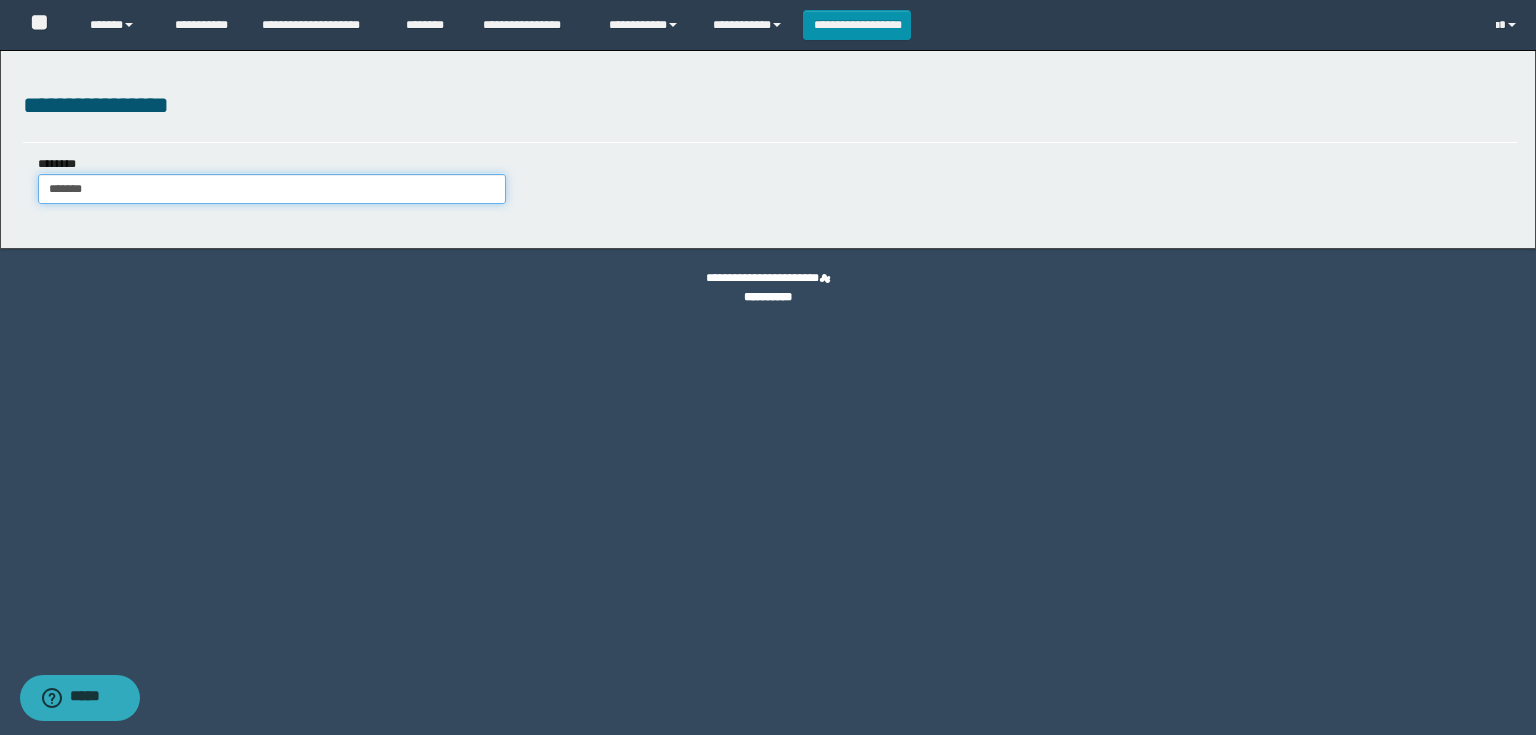 type on "*******" 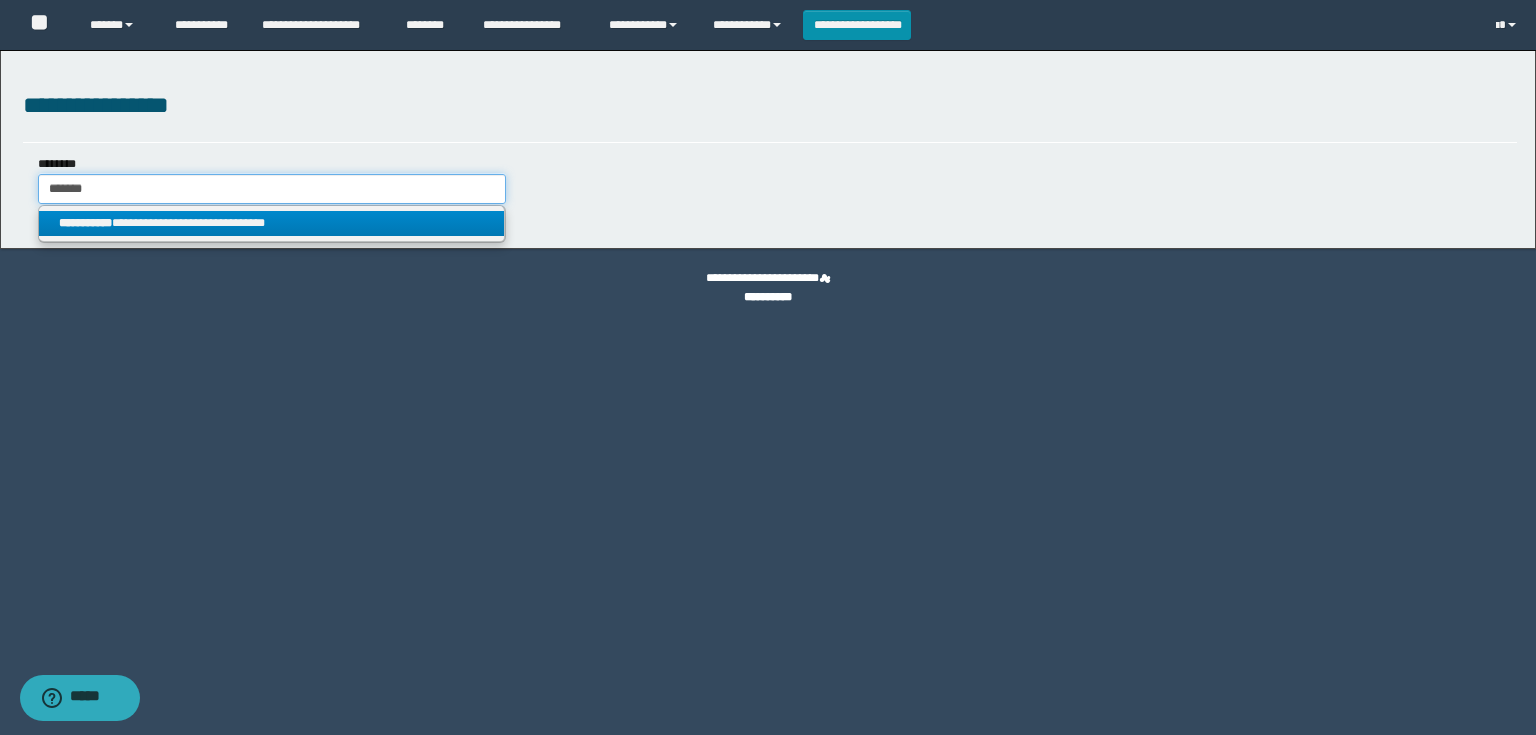 type on "*******" 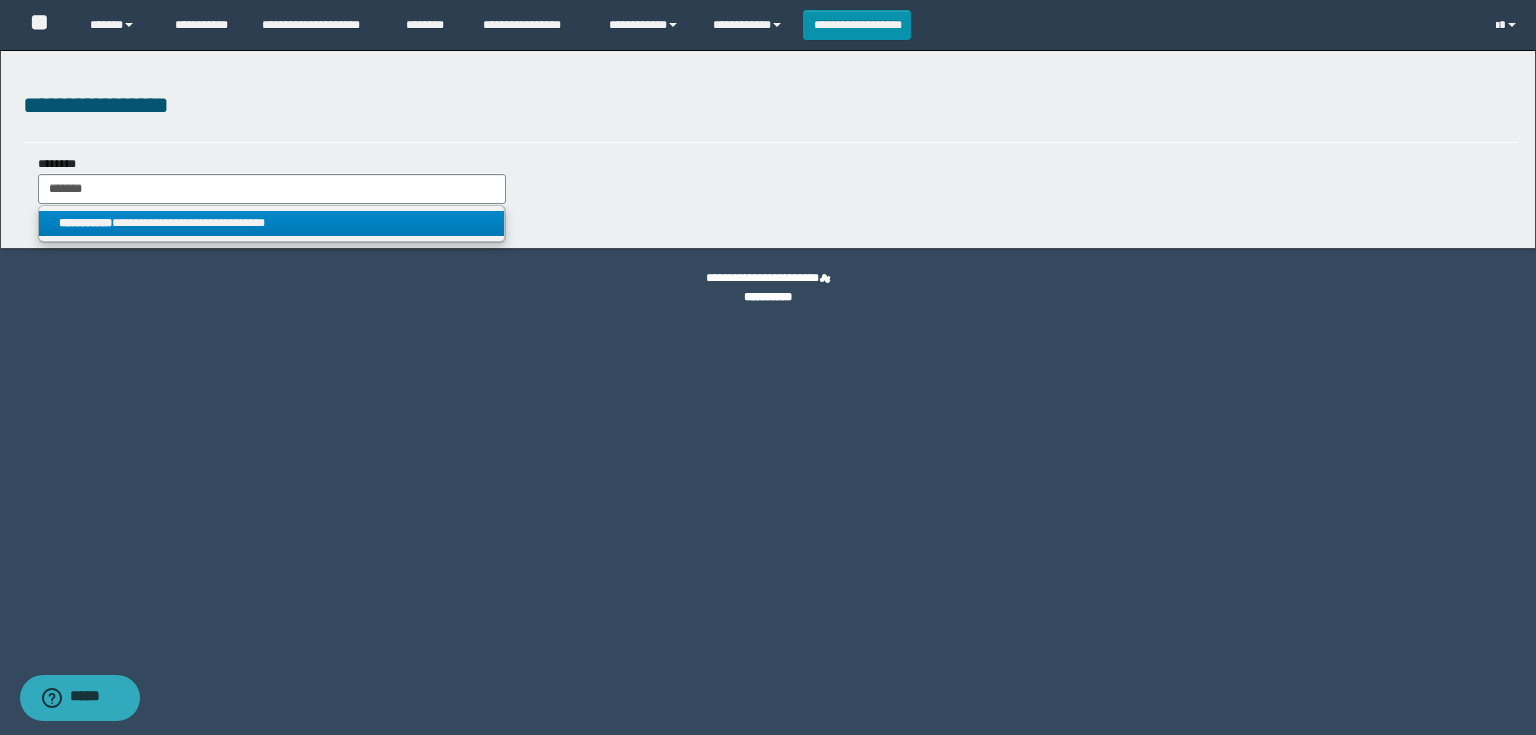 click on "**********" at bounding box center (272, 223) 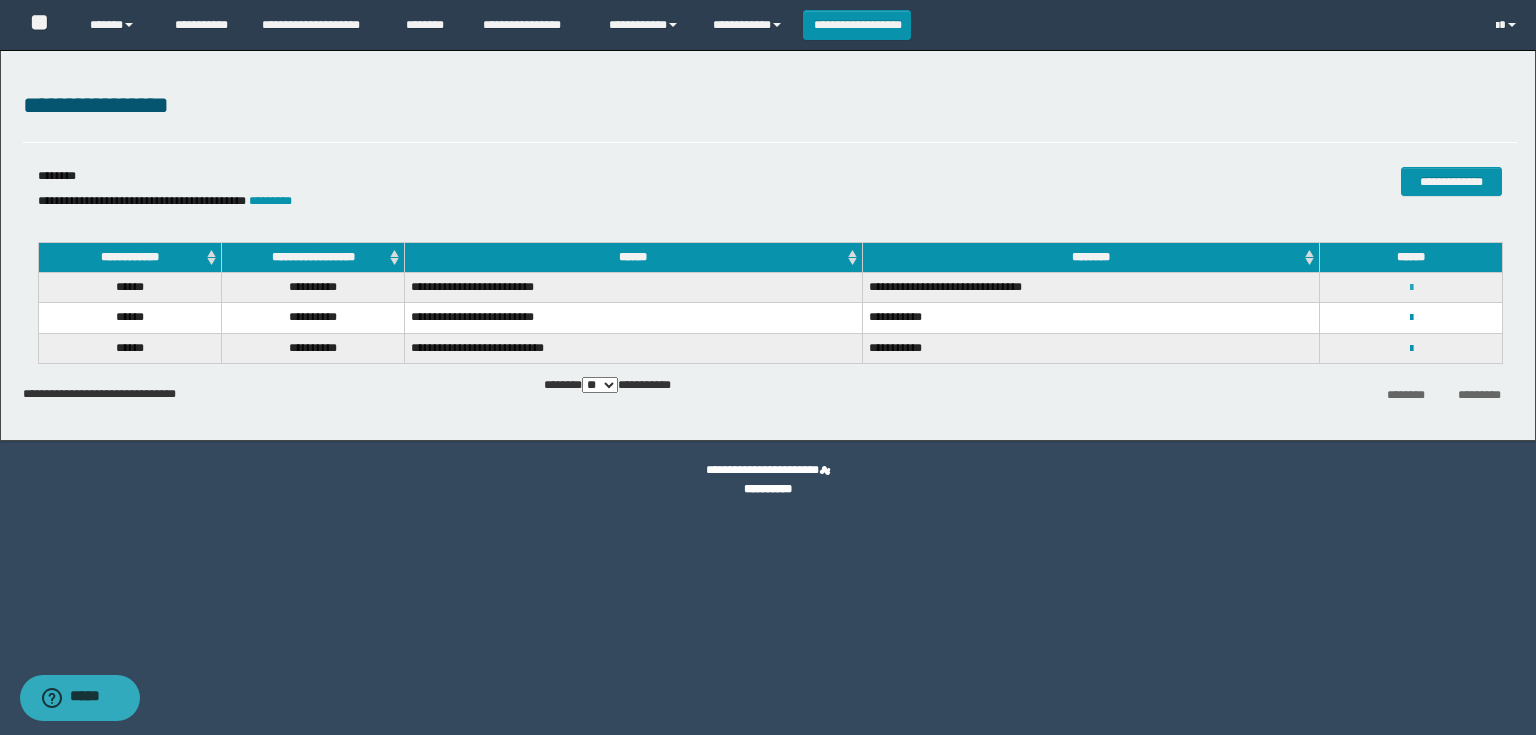 click at bounding box center (1411, 288) 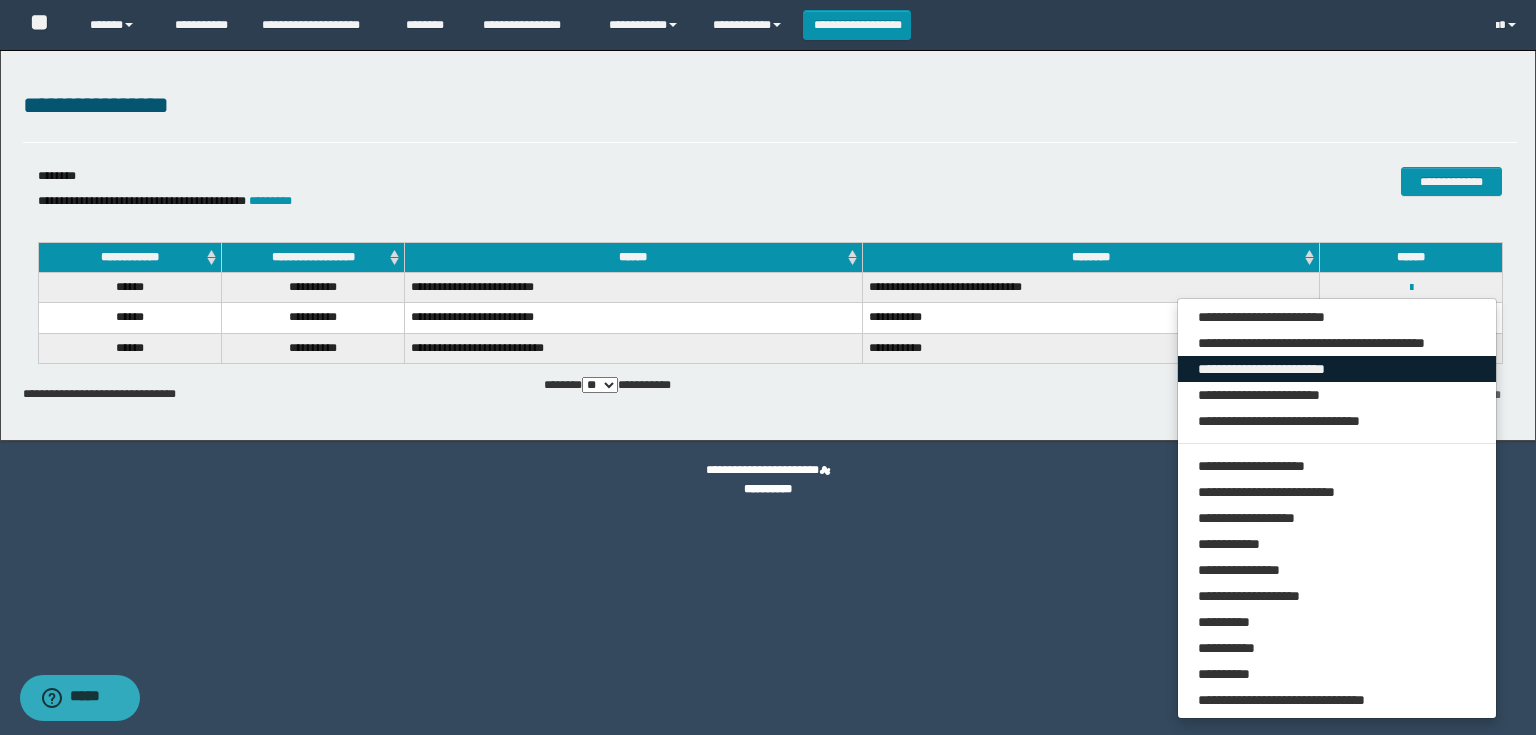 drag, startPoint x: 1316, startPoint y: 364, endPoint x: 1301, endPoint y: 361, distance: 15.297058 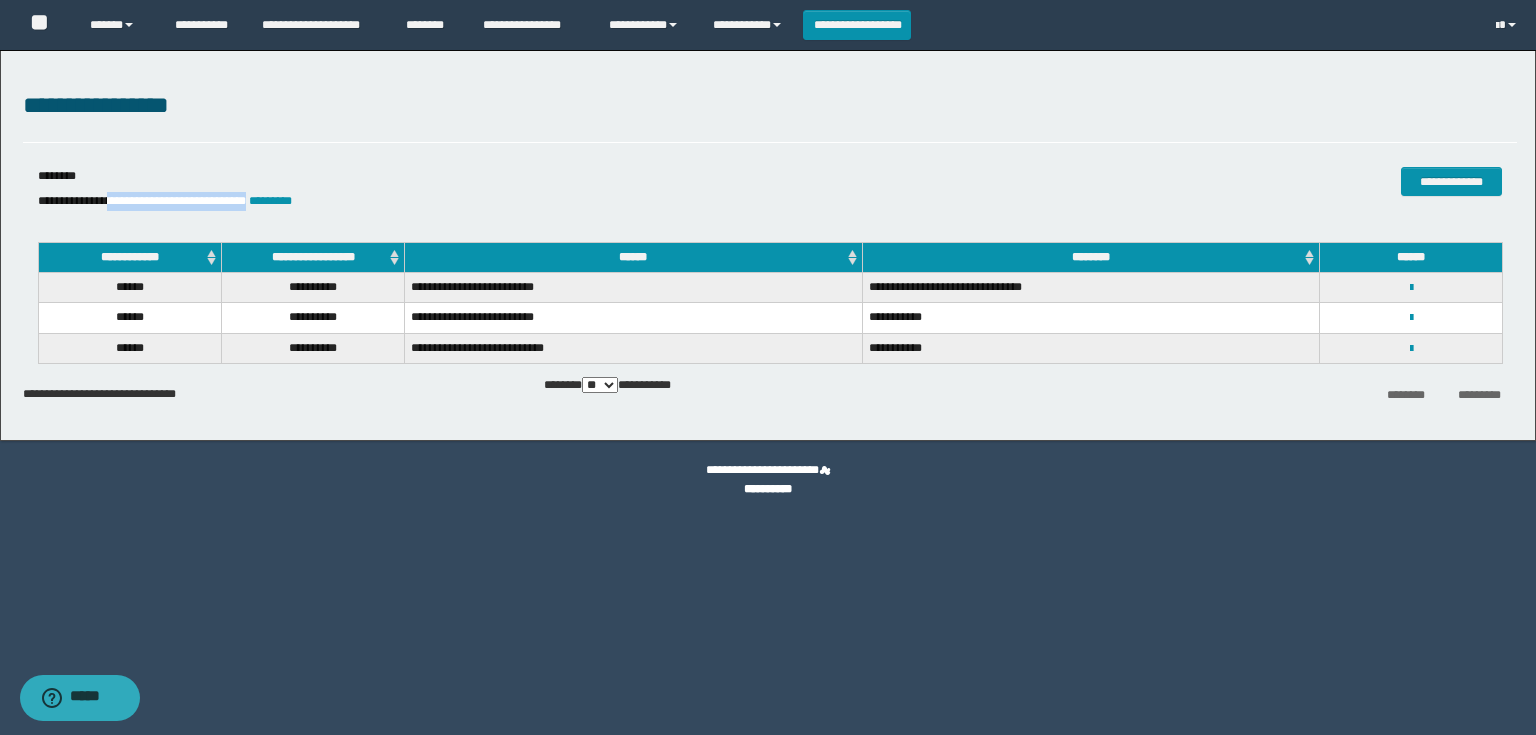 drag, startPoint x: 308, startPoint y: 204, endPoint x: 118, endPoint y: 212, distance: 190.16835 